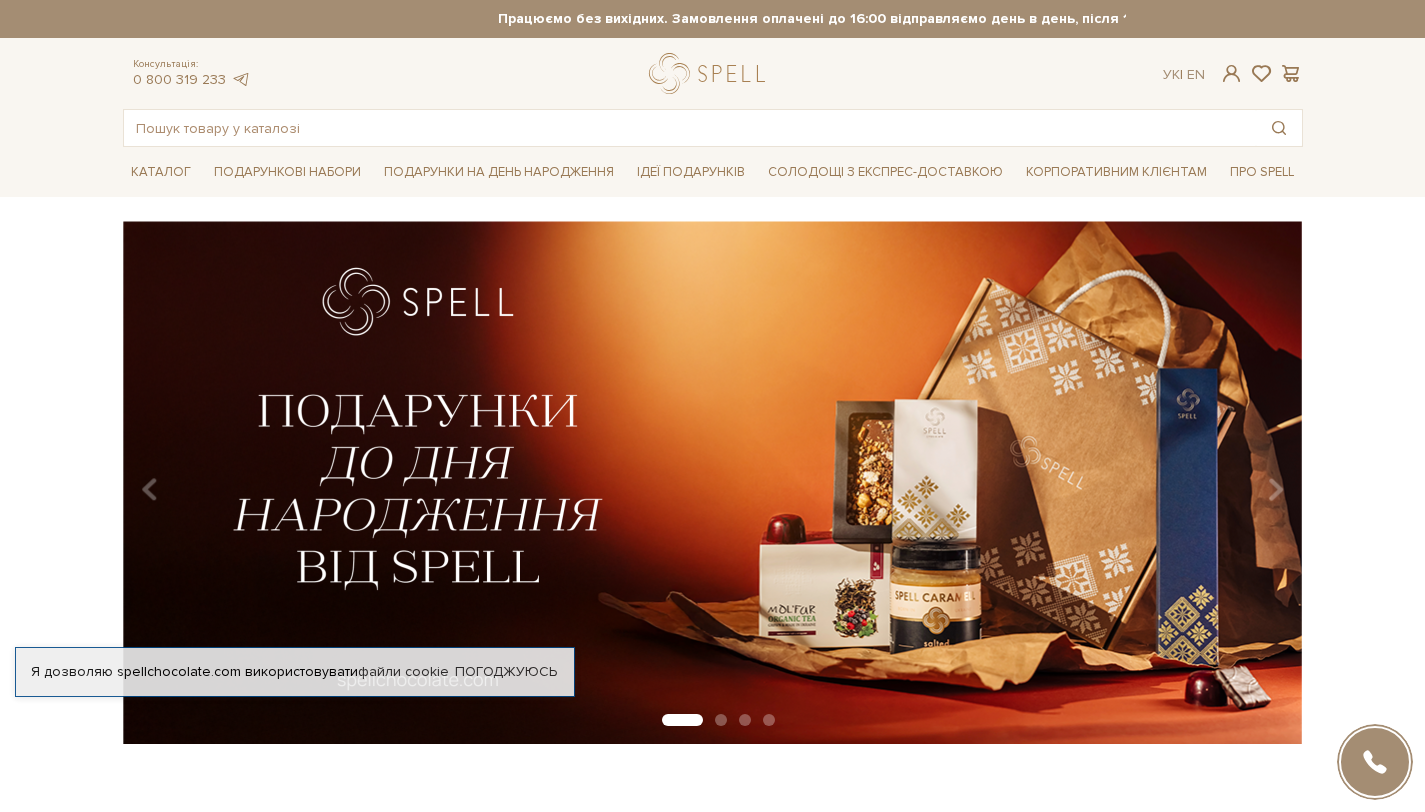 scroll, scrollTop: 0, scrollLeft: 0, axis: both 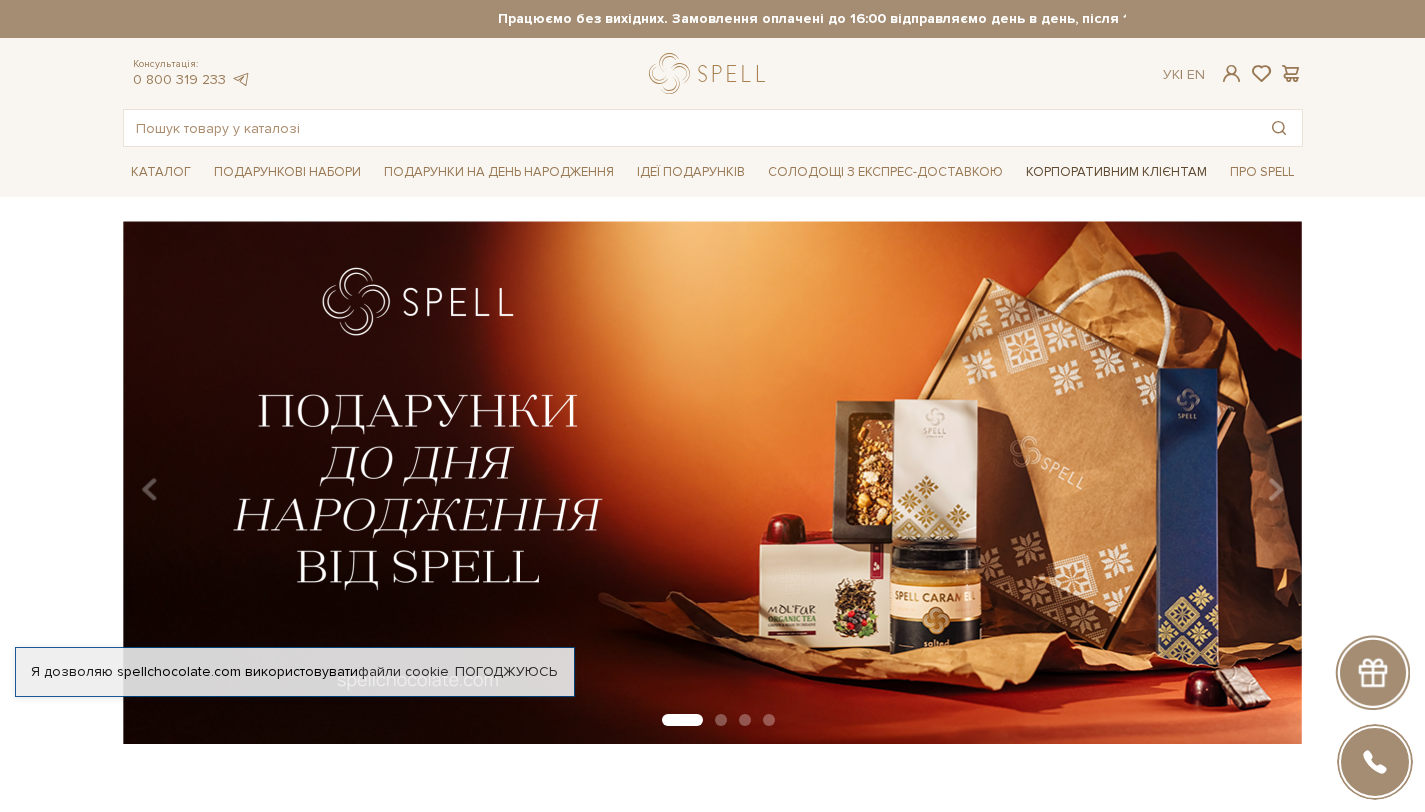 click on "Корпоративним клієнтам" at bounding box center [1116, 172] 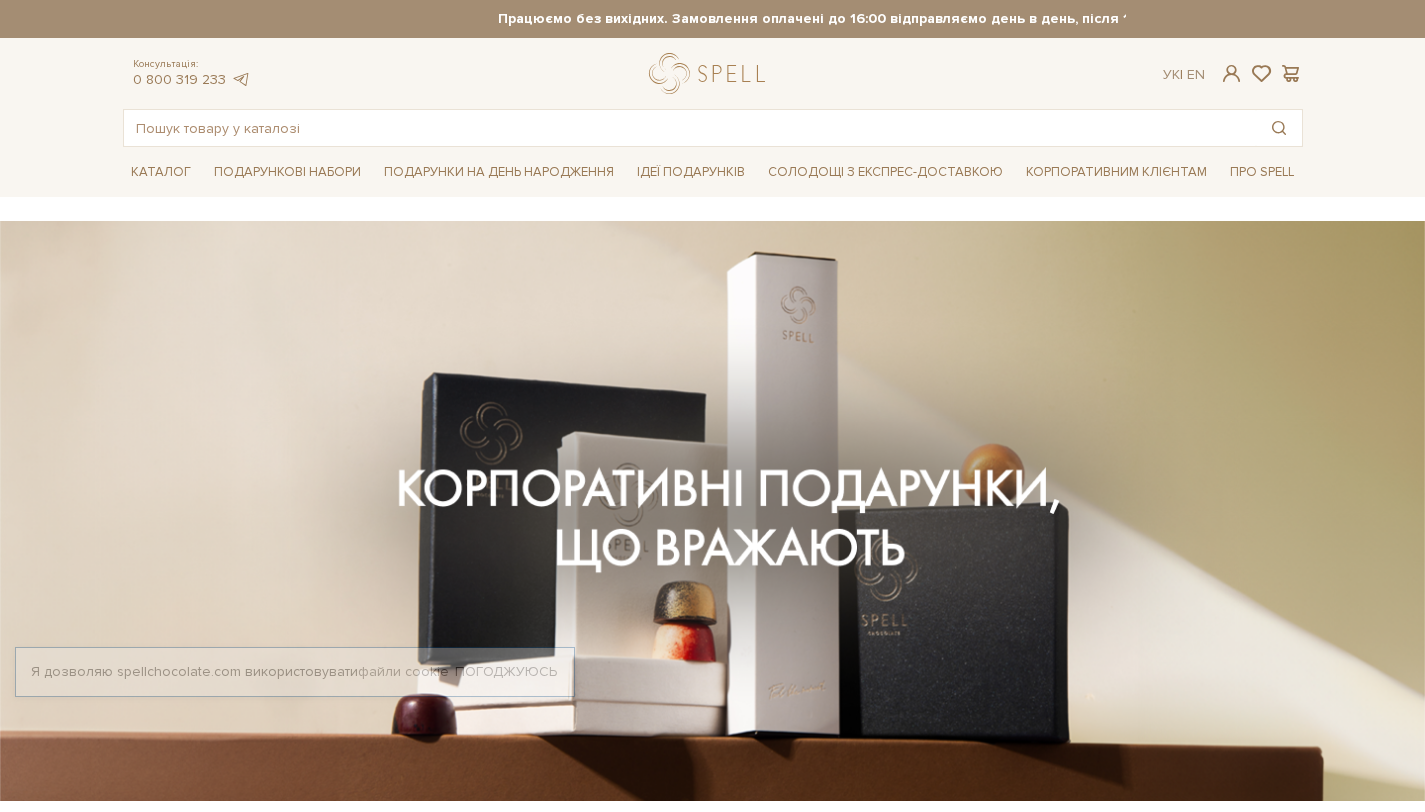 scroll, scrollTop: 0, scrollLeft: 0, axis: both 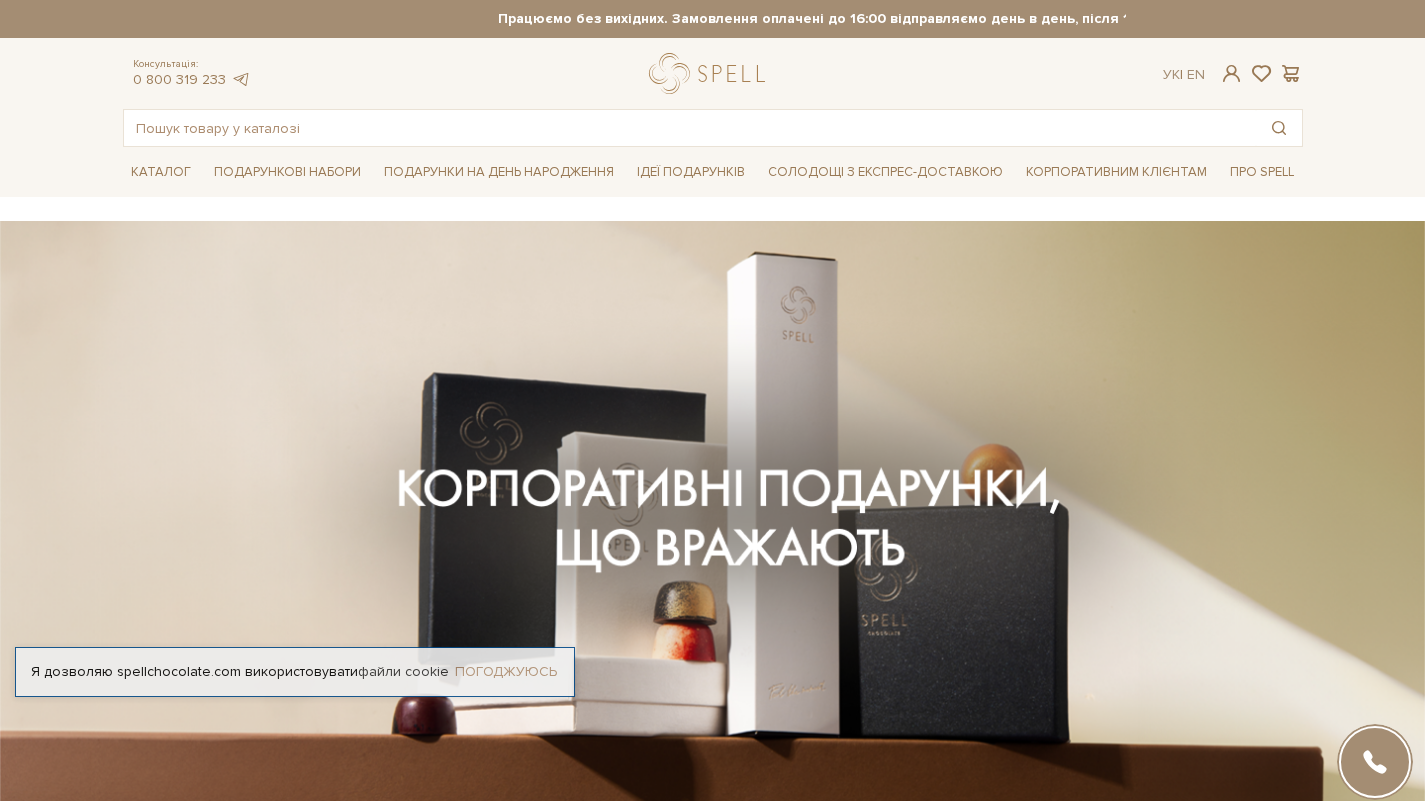click on "Погоджуюсь" at bounding box center (506, 672) 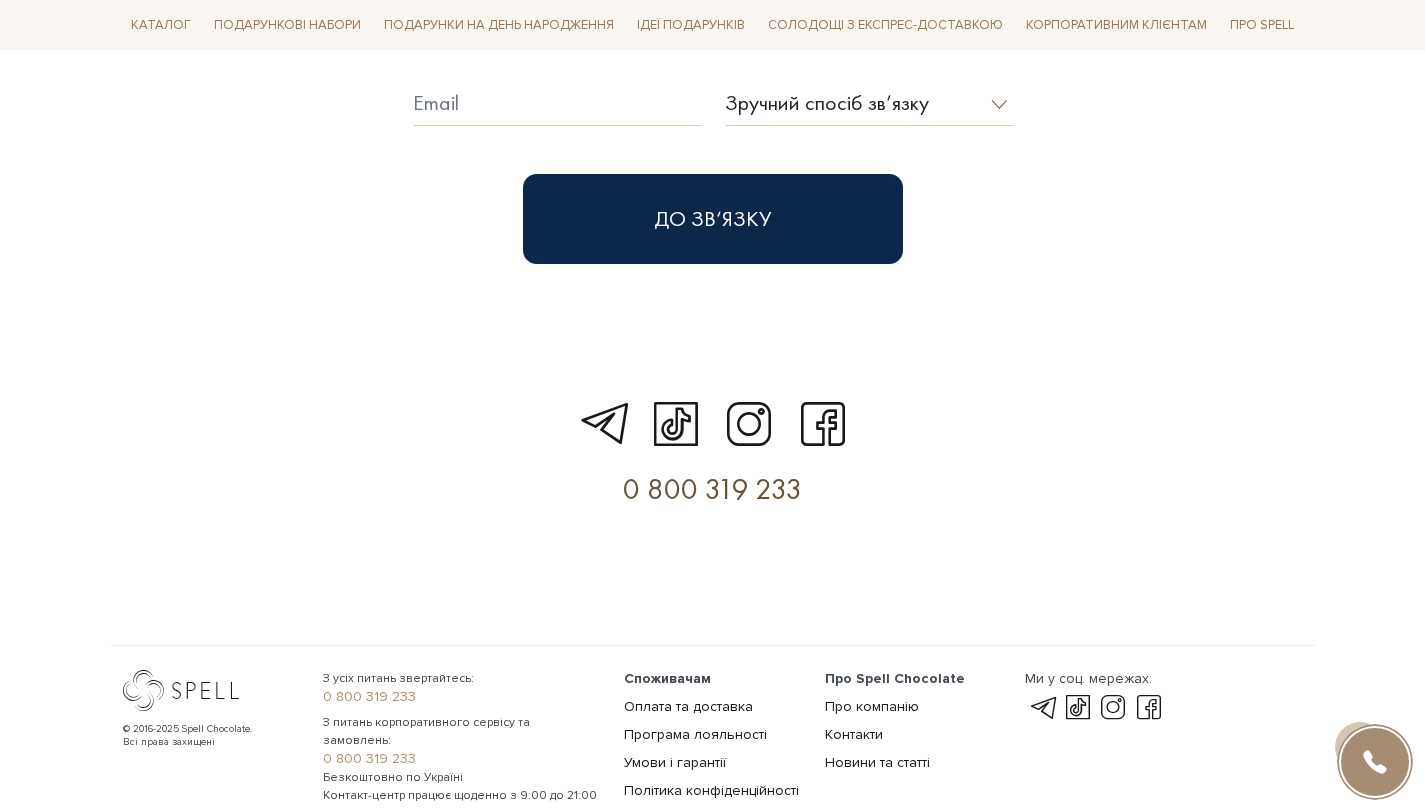 scroll, scrollTop: 5812, scrollLeft: 0, axis: vertical 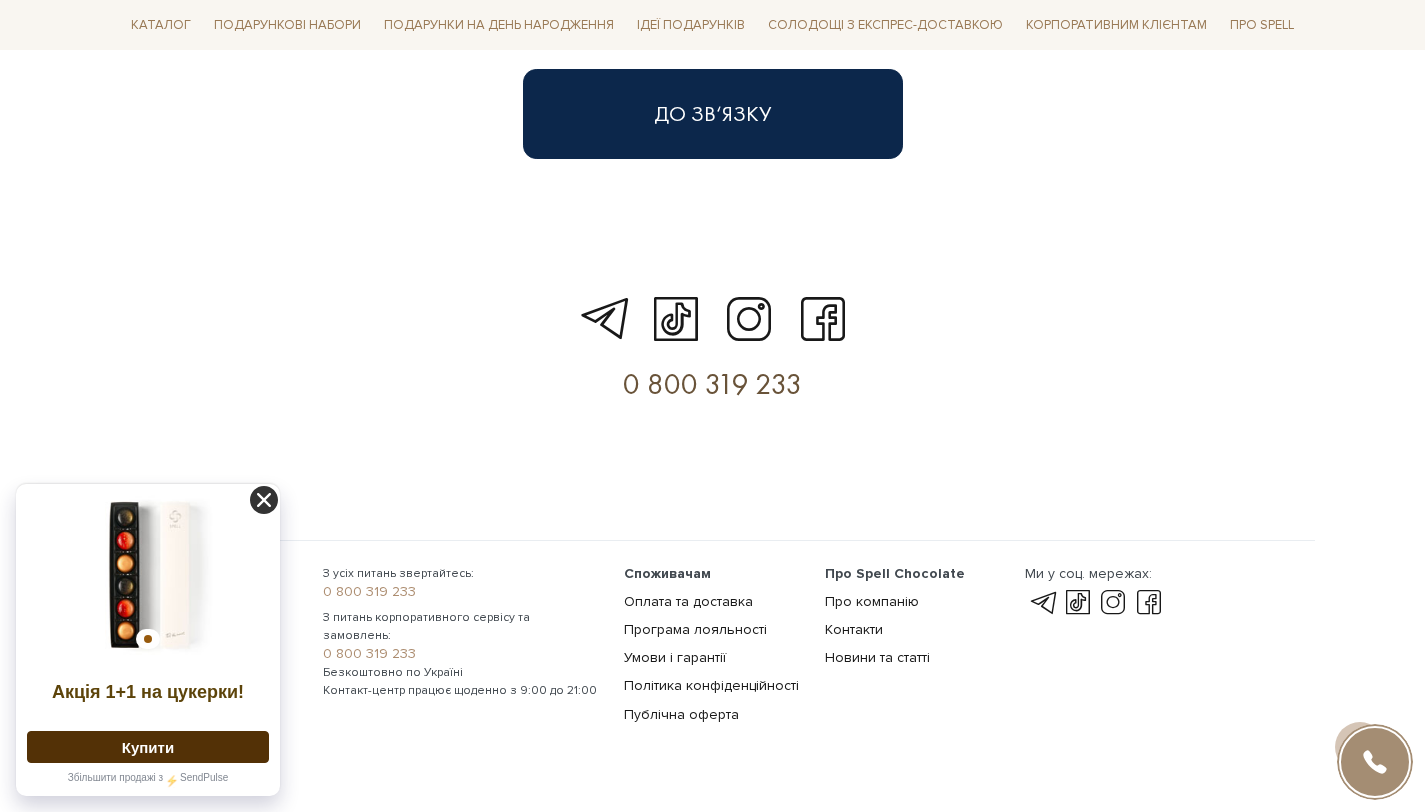 click 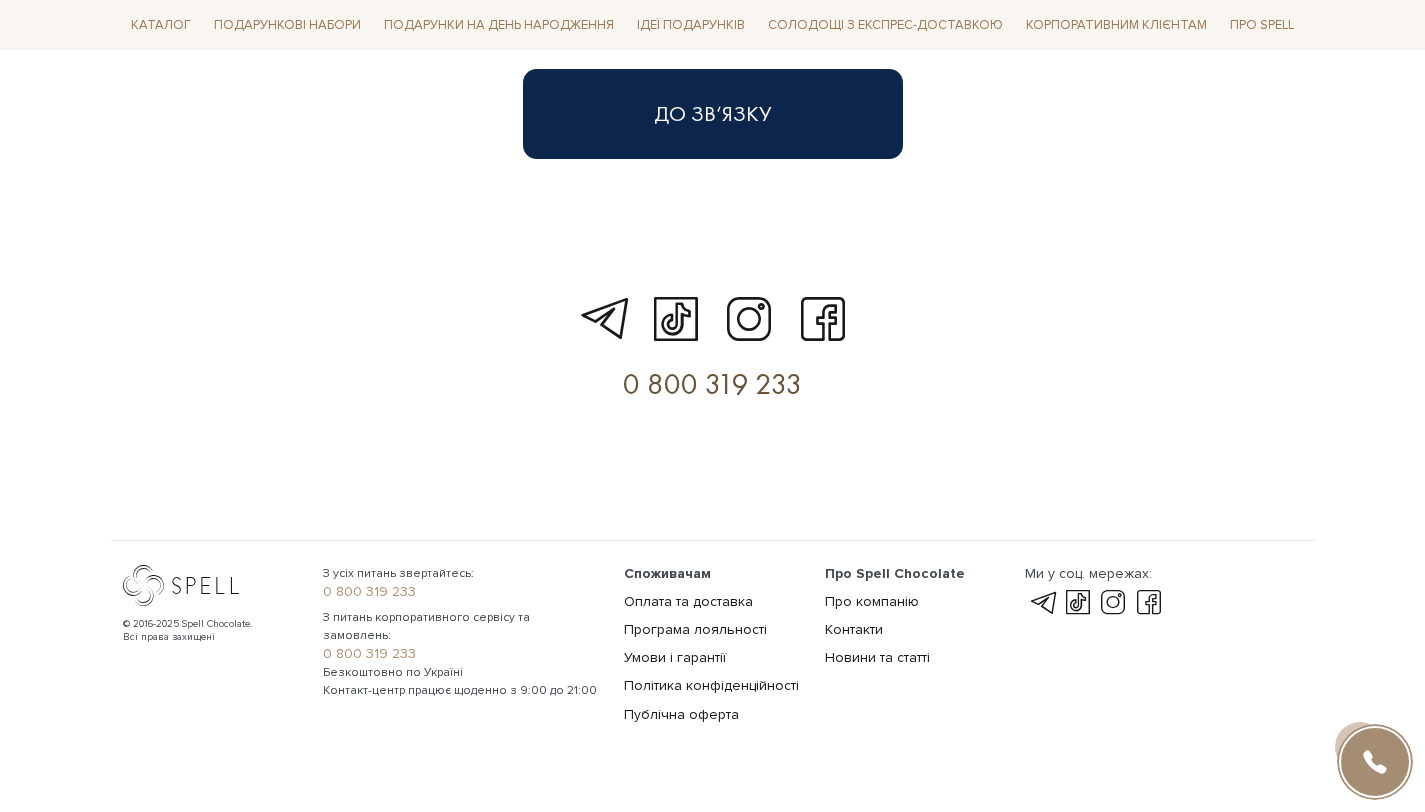 click on "© 2016-2025 Spell Chocolate.
Всі права захищені
З усіх питань звертайтесь:
0 800 319 233
З питань корпоративного сервісу та замовлень:
0 800 319 233
Безкоштовно по Україні
Контакт-центр працює щоденно з 9:00 до 21:00
Споживачам
Оплата та доставка
Програма лояльності
Умови і гарантії
Політика конфіденційності
Публічна оферта" at bounding box center [713, 637] 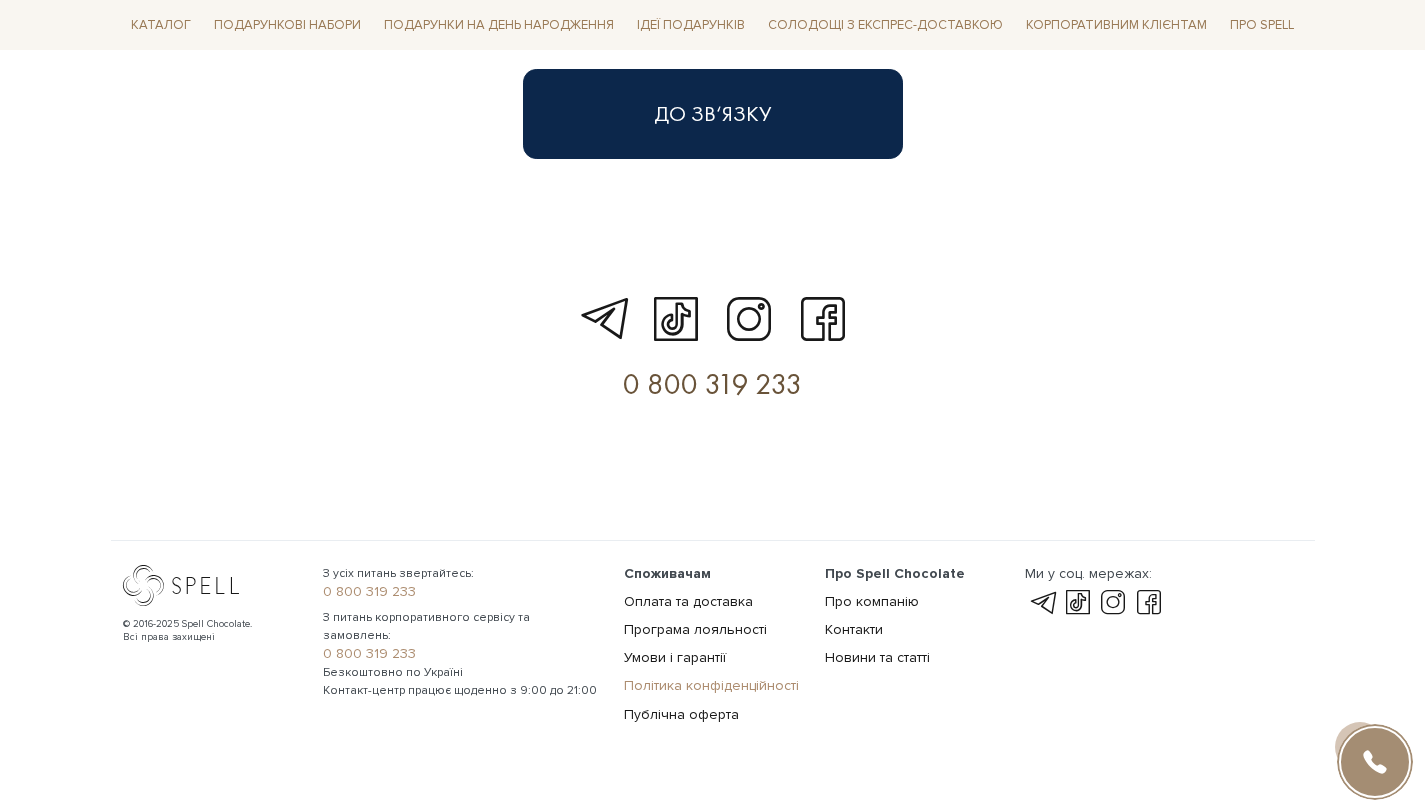 click on "Політика конфіденційності" at bounding box center [711, 685] 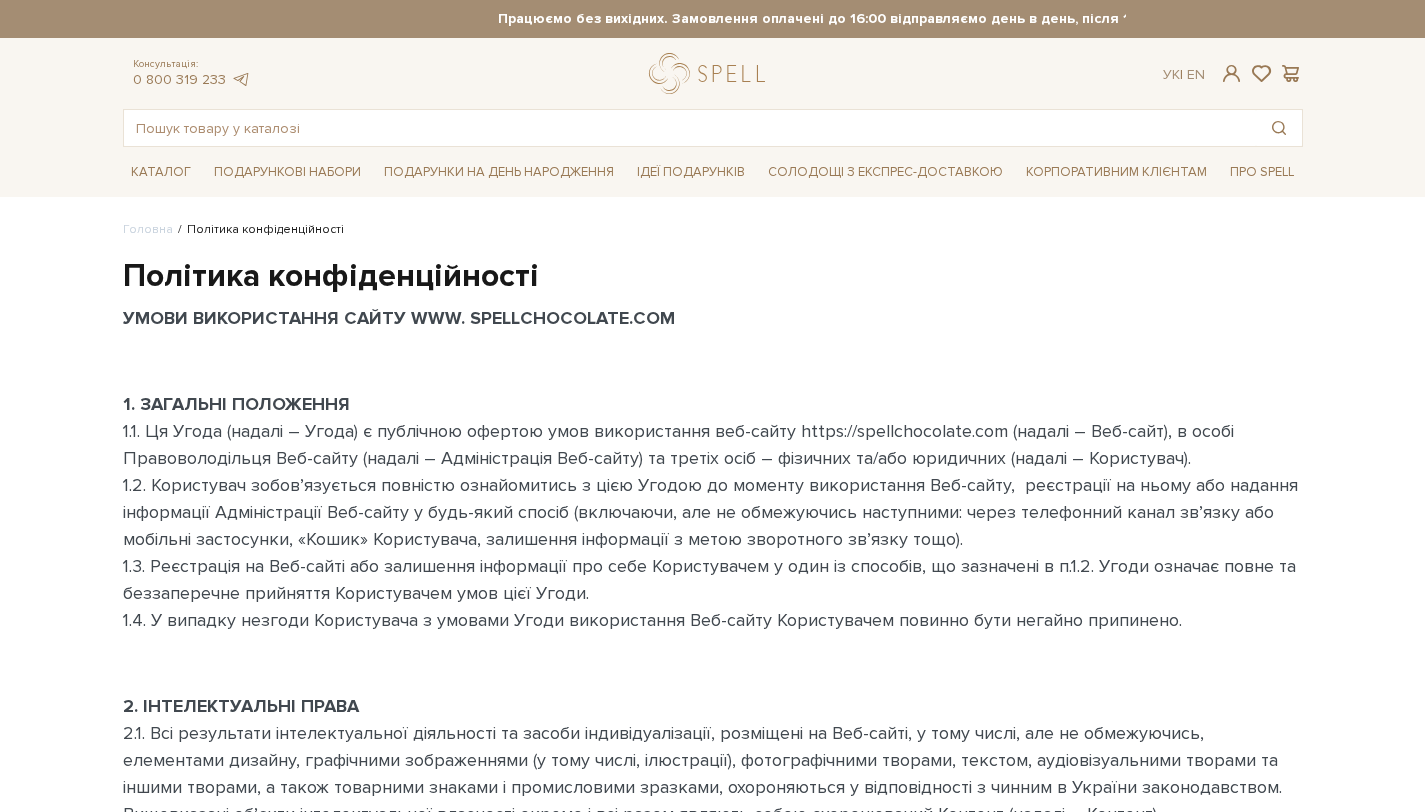 scroll, scrollTop: 0, scrollLeft: 0, axis: both 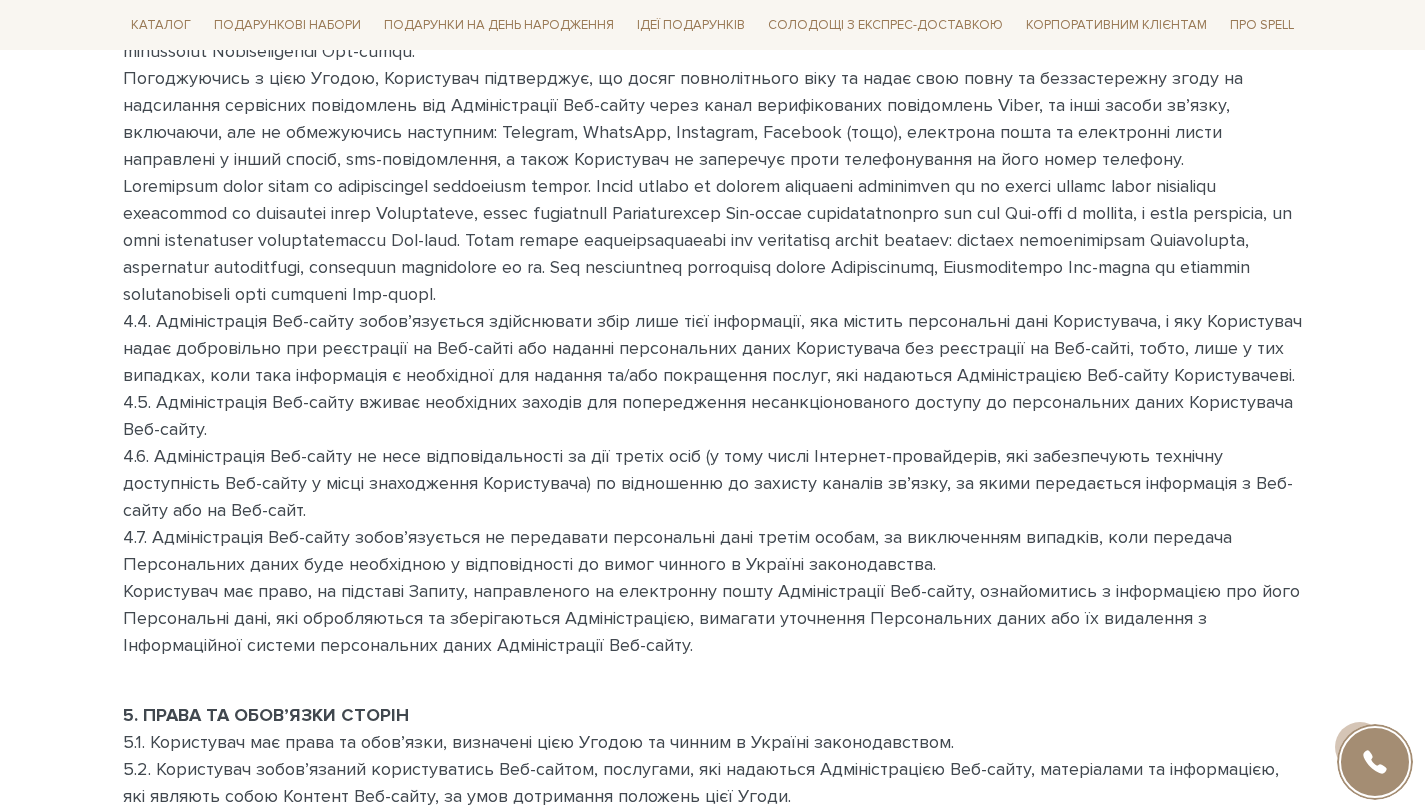 click on "Подарункові набори
SALE
Корпоративним клієнтам
Доставка і оплата
Консультація: 0 800 319 233
Передзвонити мені
Ук                 |
En
|
🎁До кінця липня купуйте один сет цукерок на 6 шт – другий отримуйте в подарунок! Місяць шоколаду в Spell:  обрати свій сет >>
обрати свій сет >>
|" at bounding box center [712, 435] 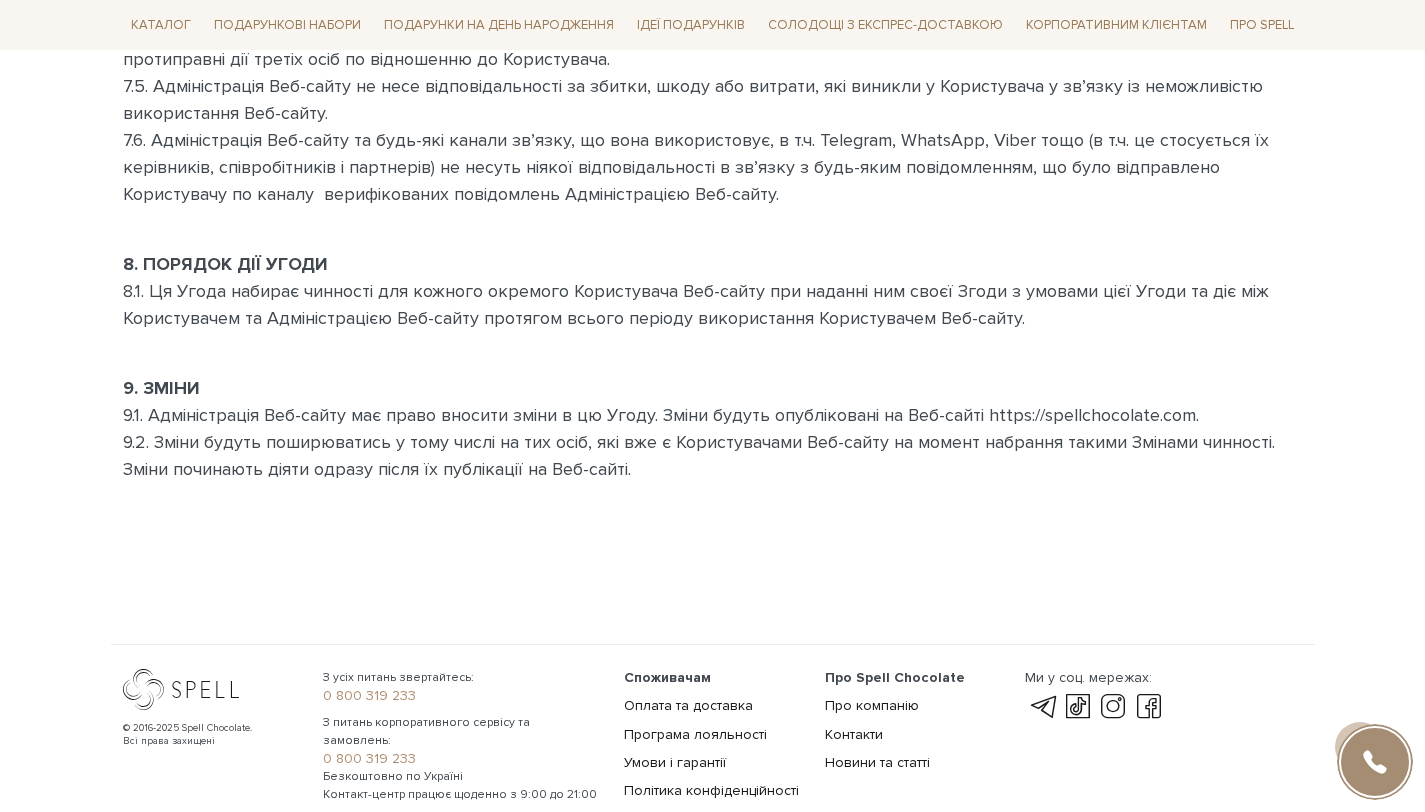 scroll, scrollTop: 3697, scrollLeft: 0, axis: vertical 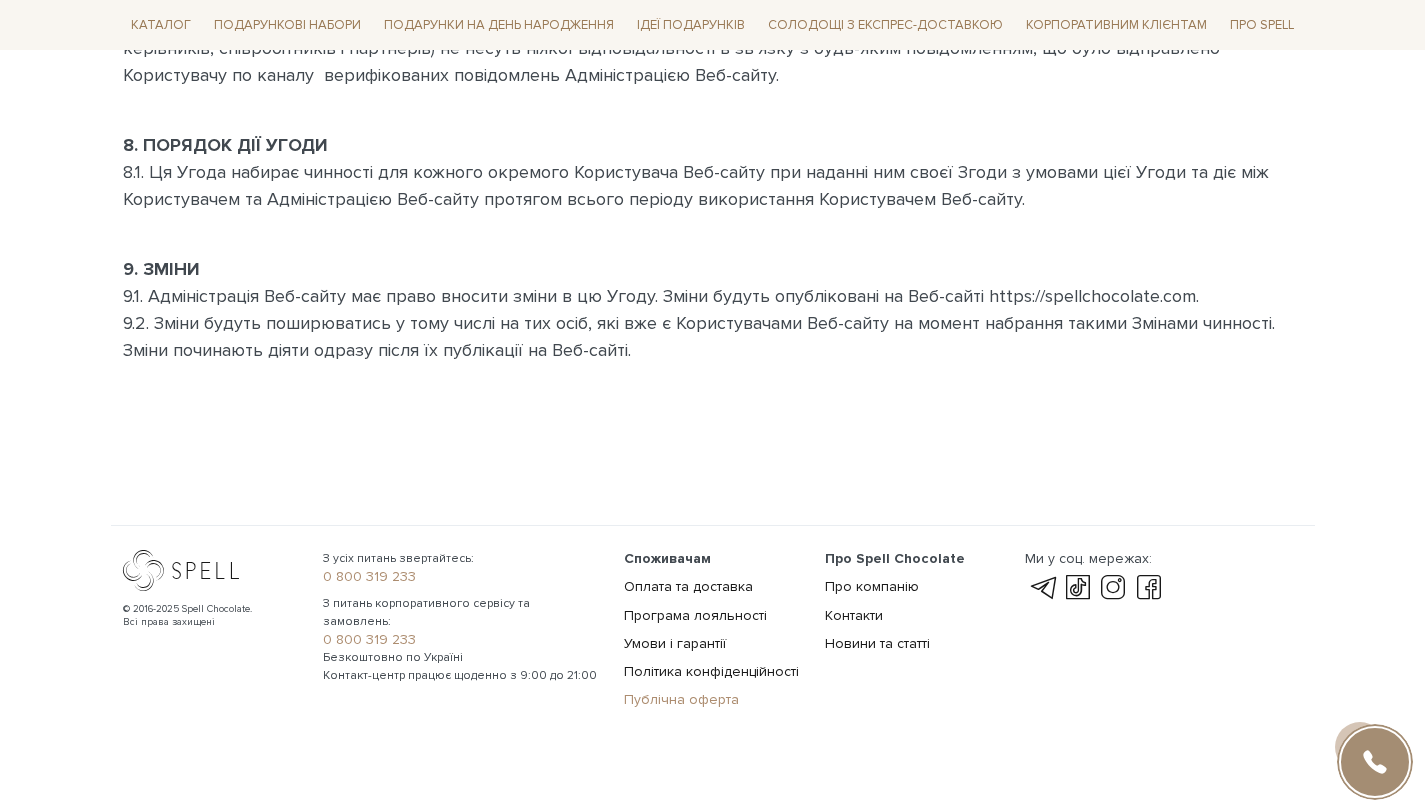 click on "Публічна оферта" at bounding box center [681, 699] 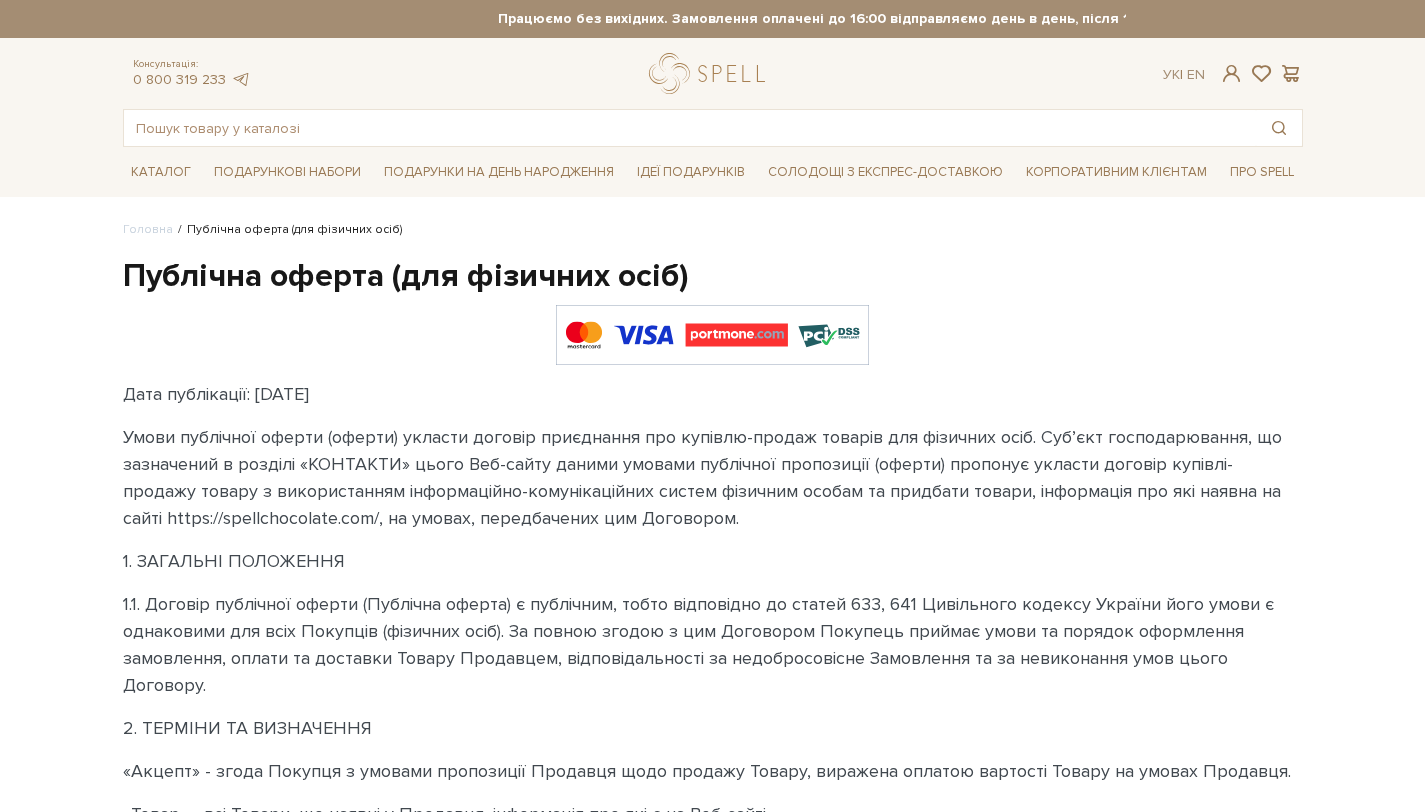 scroll, scrollTop: 0, scrollLeft: 0, axis: both 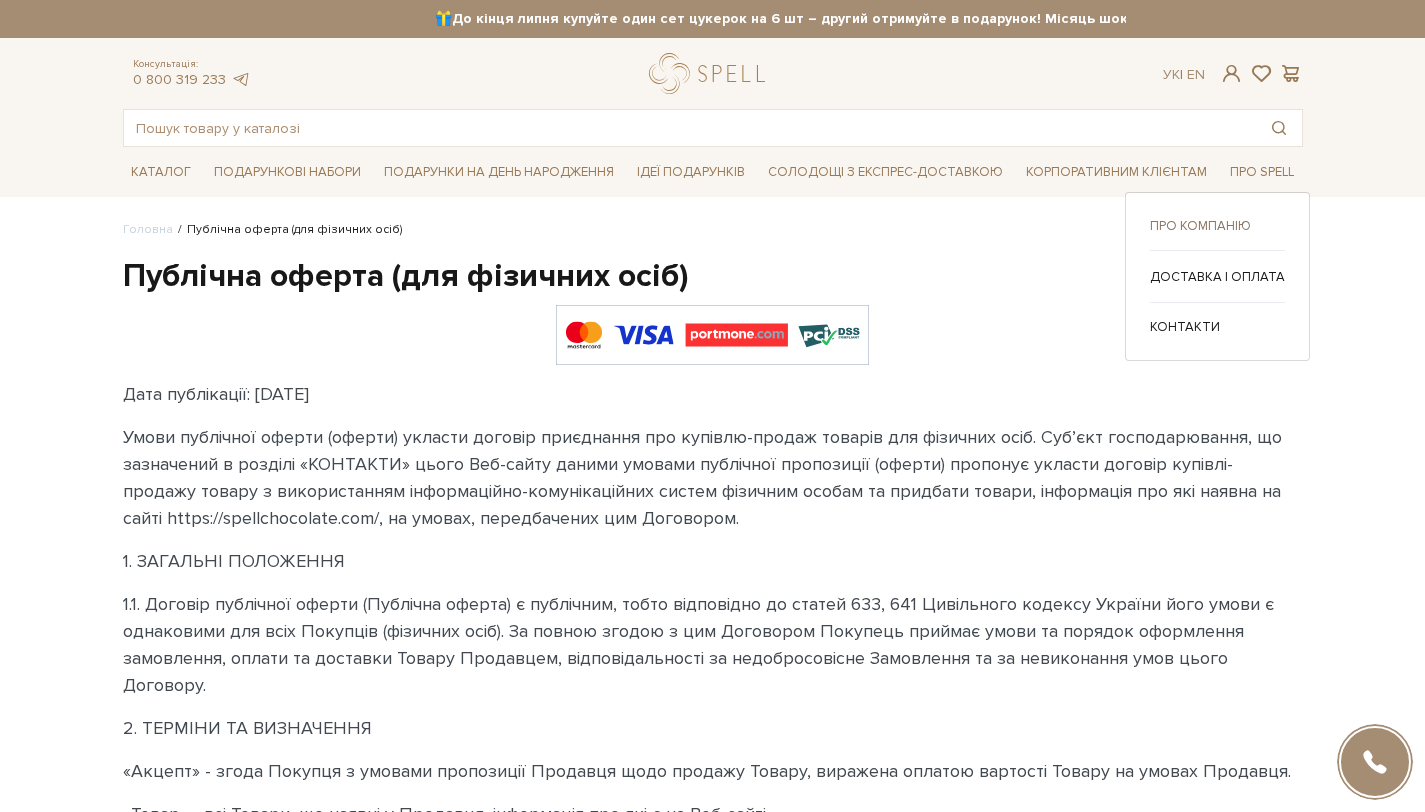 click on "Про компанію" at bounding box center (1217, 226) 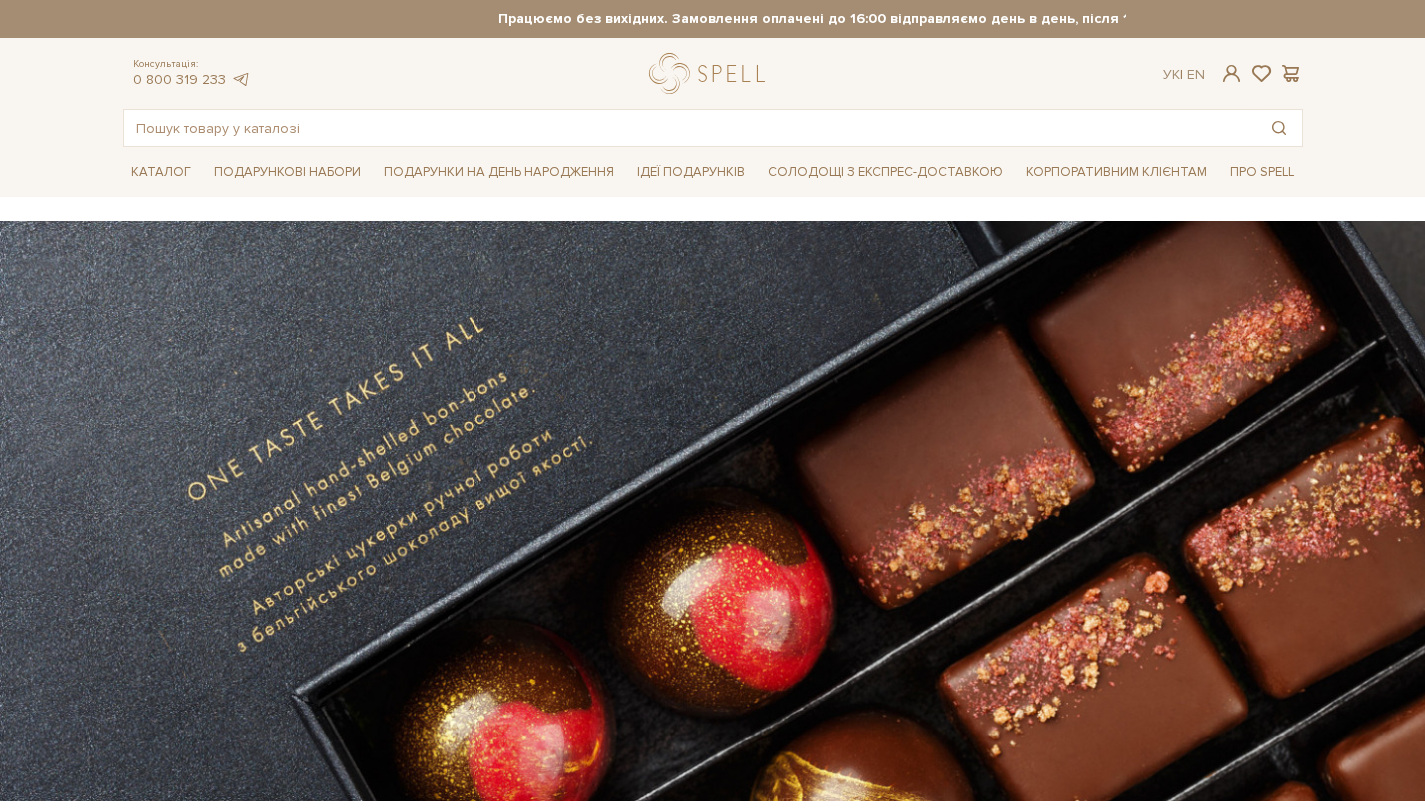 scroll, scrollTop: 0, scrollLeft: 0, axis: both 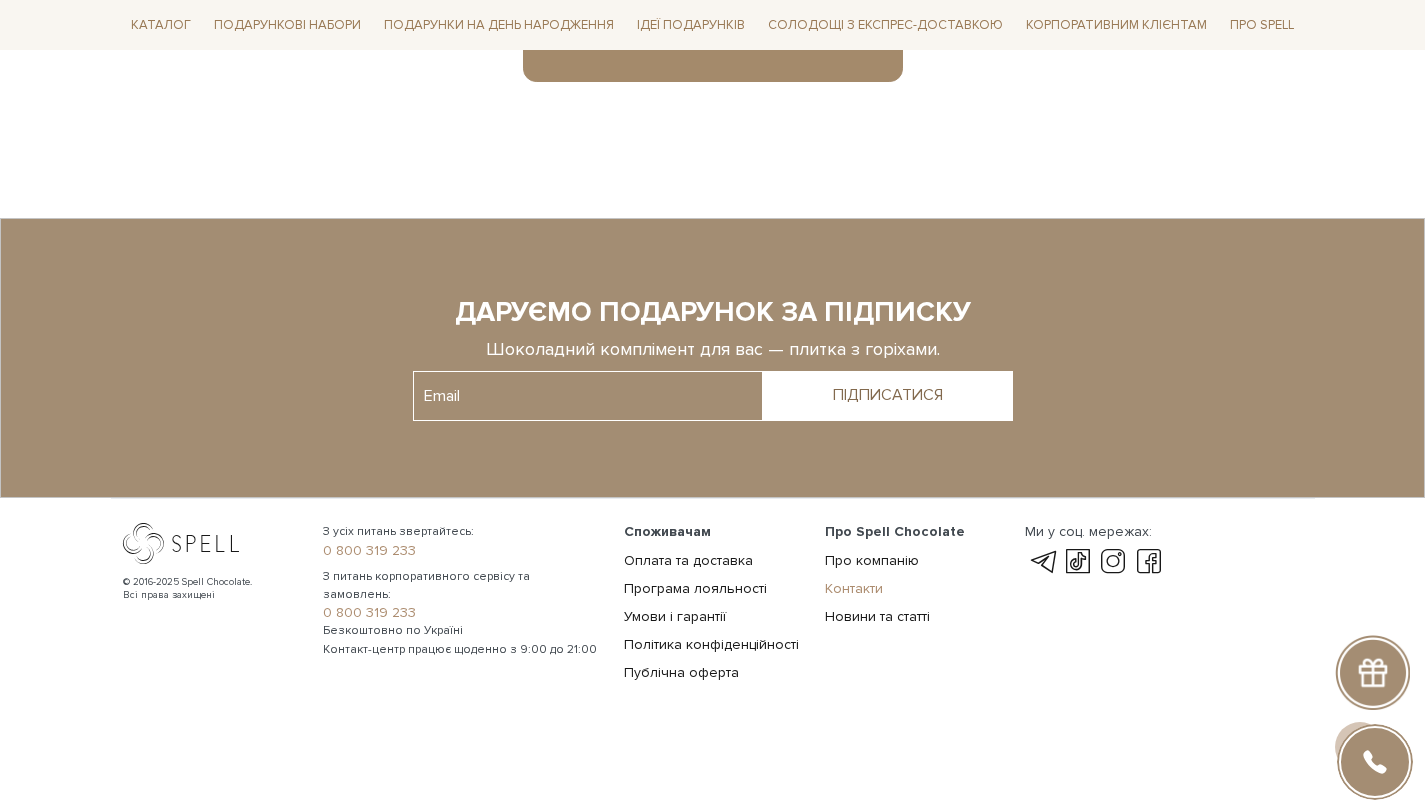 click on "Контакти" at bounding box center [854, 588] 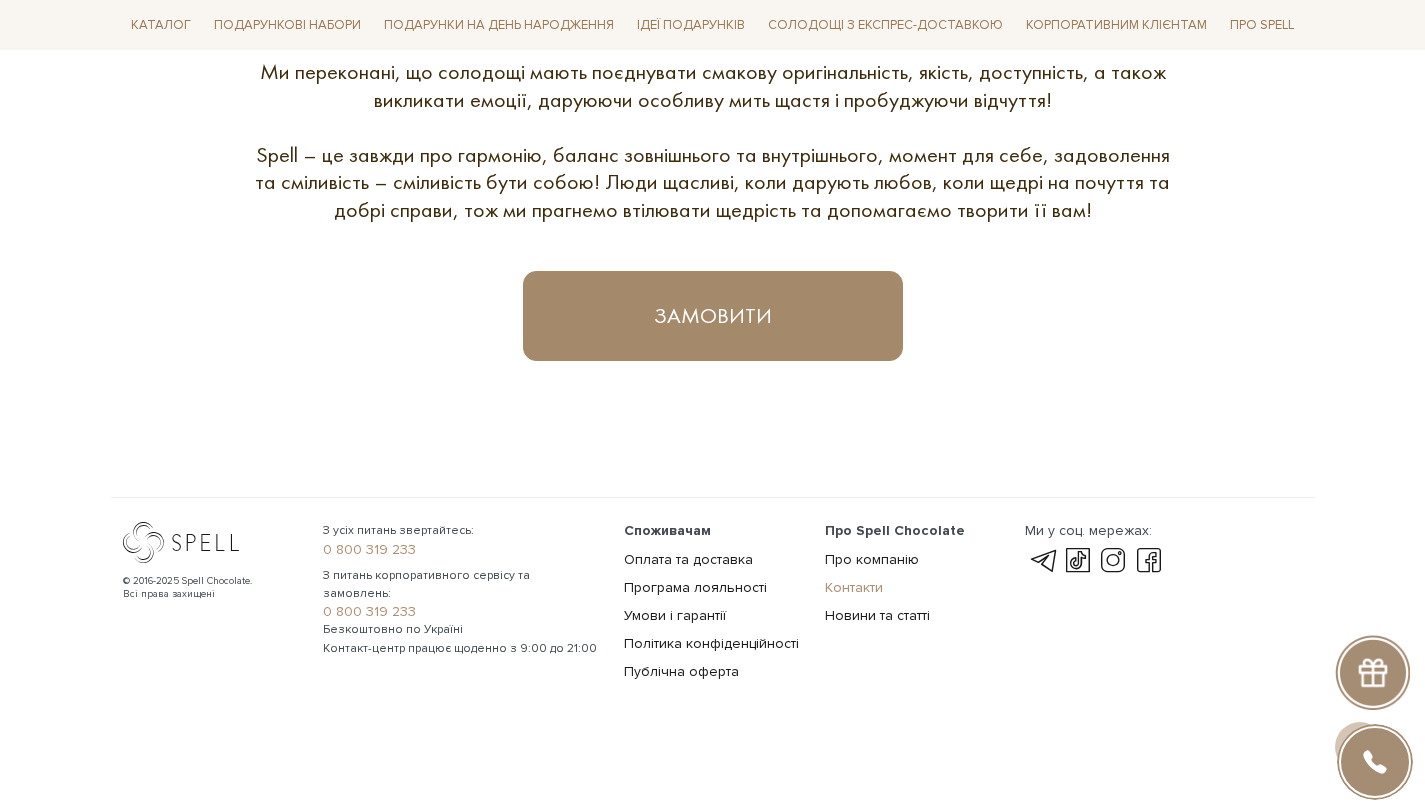 scroll, scrollTop: 1138, scrollLeft: 0, axis: vertical 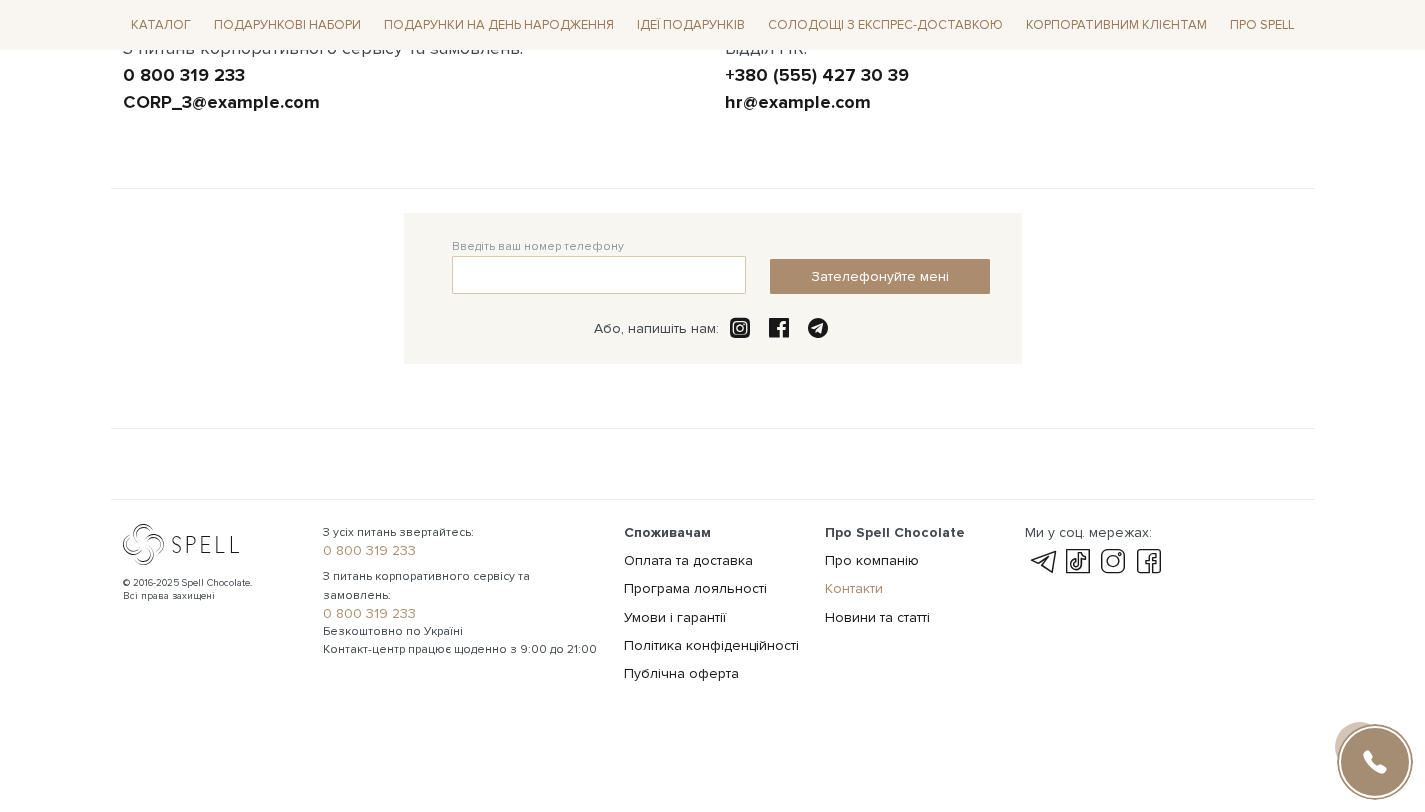 click on "Контакти" at bounding box center (854, 588) 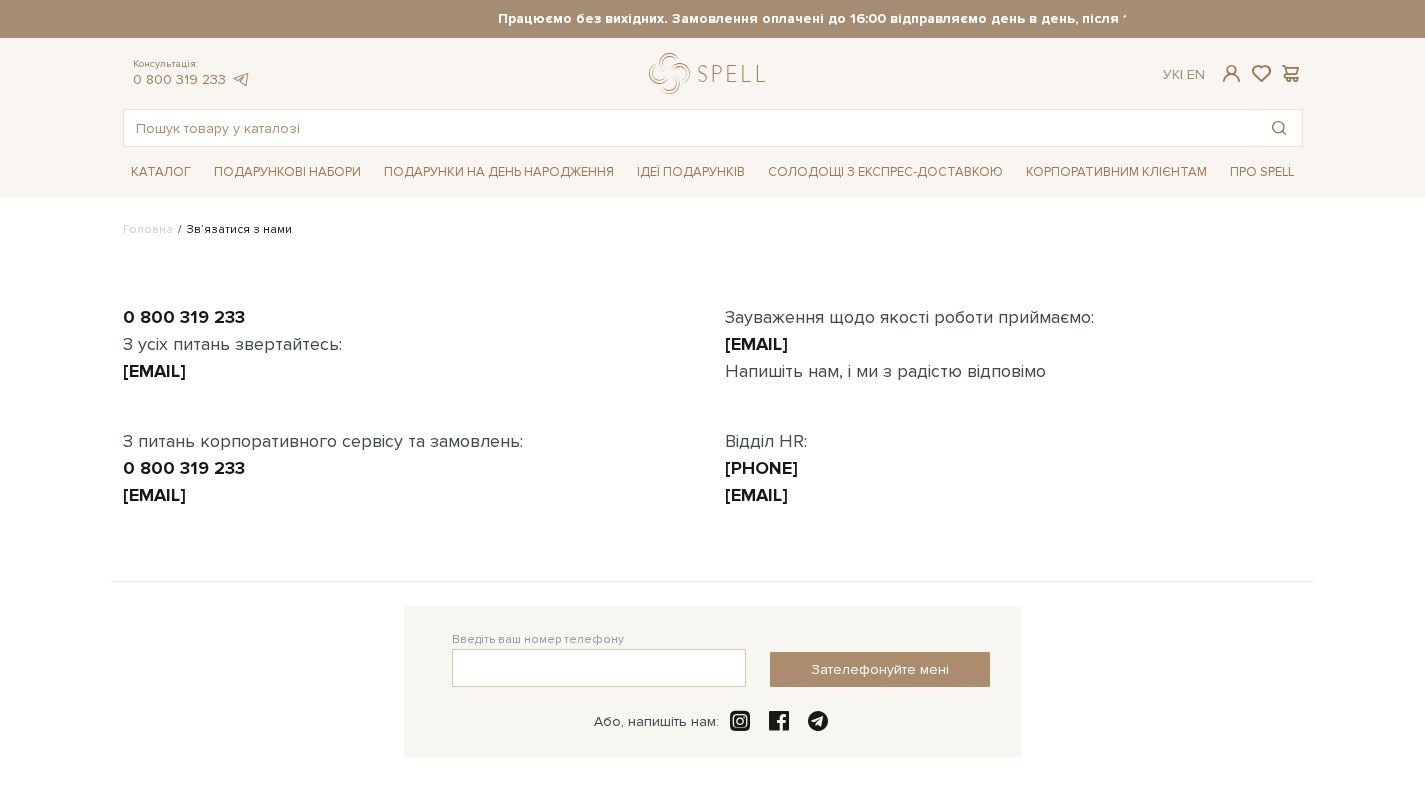 scroll, scrollTop: 0, scrollLeft: 0, axis: both 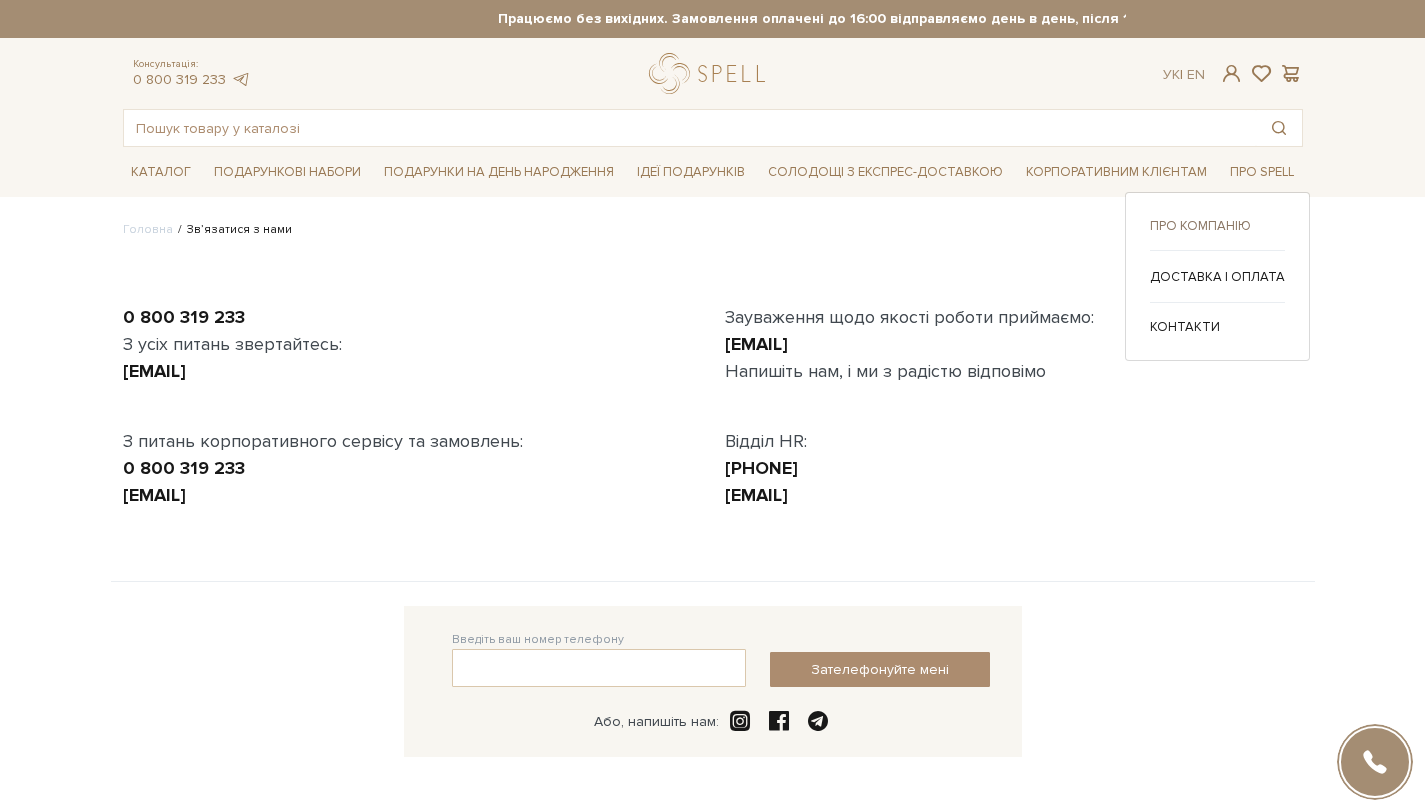 click on "Про компанію" at bounding box center [1217, 226] 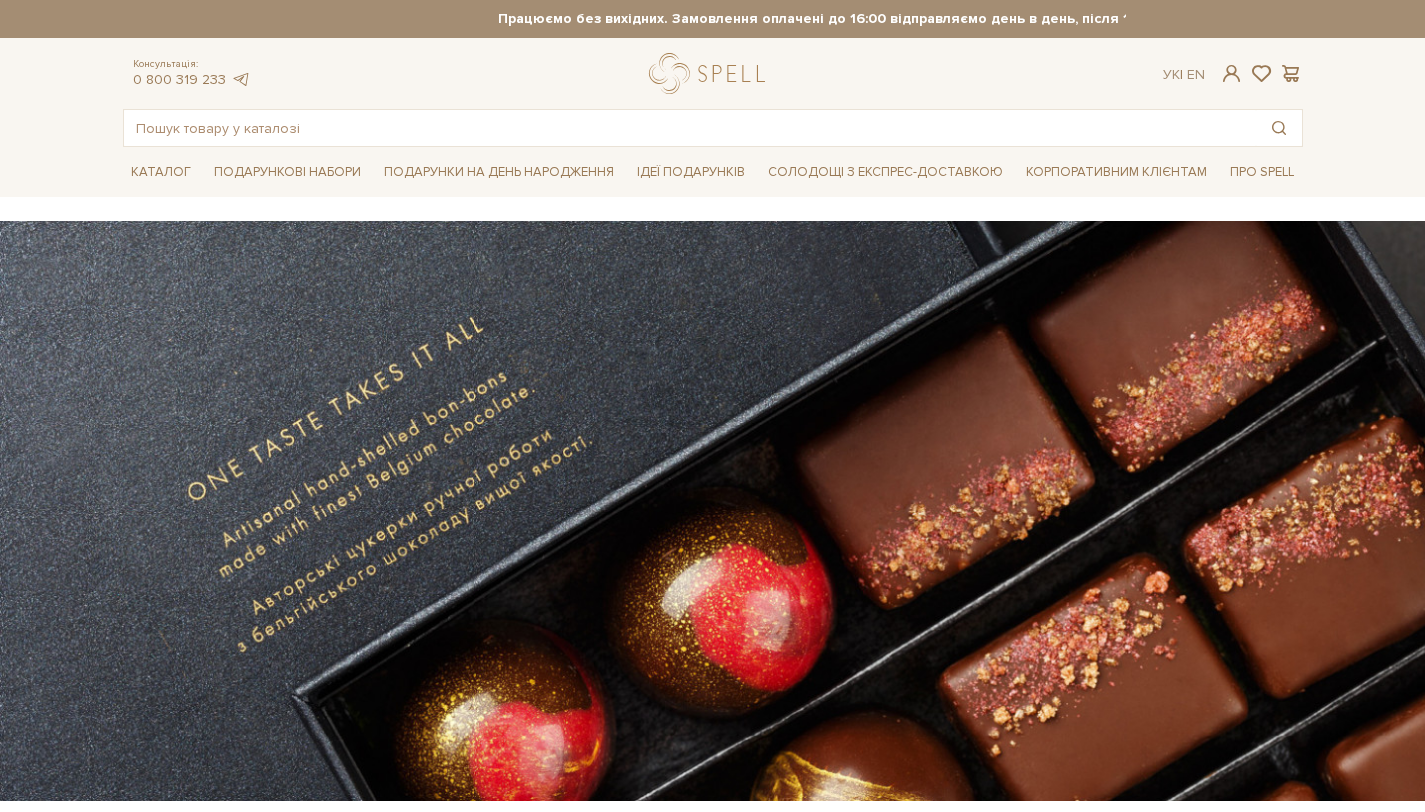 scroll, scrollTop: 0, scrollLeft: 0, axis: both 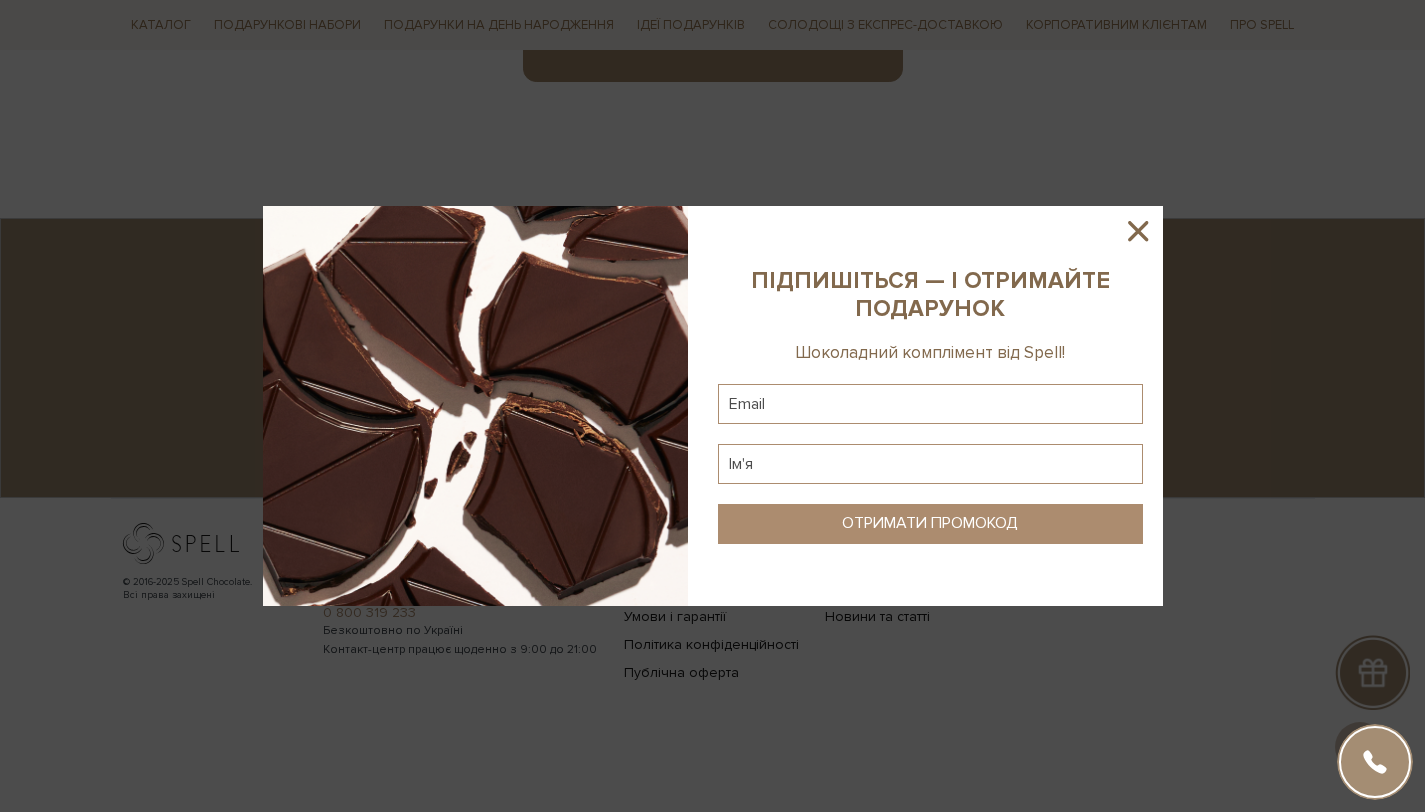 click 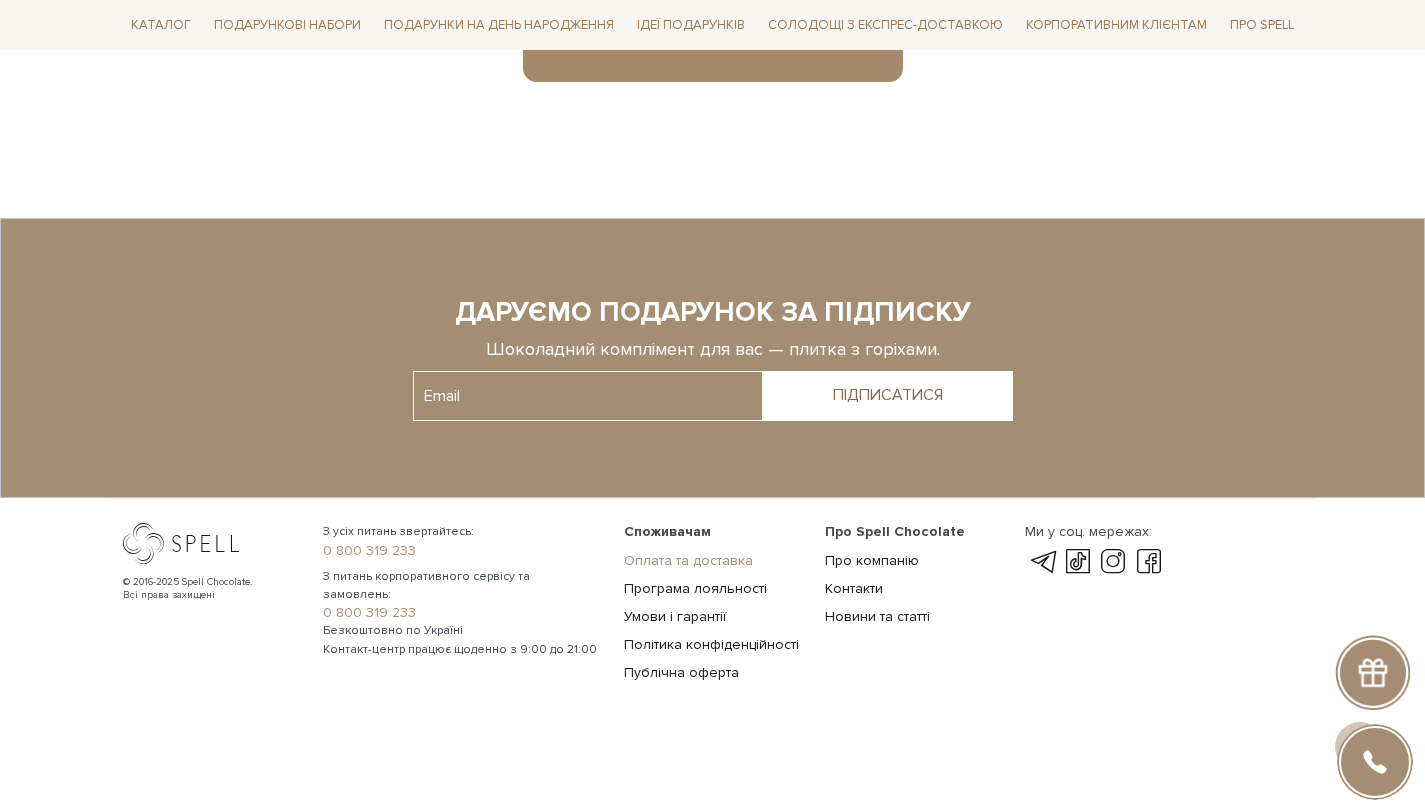 click on "Оплата та доставка" at bounding box center (688, 560) 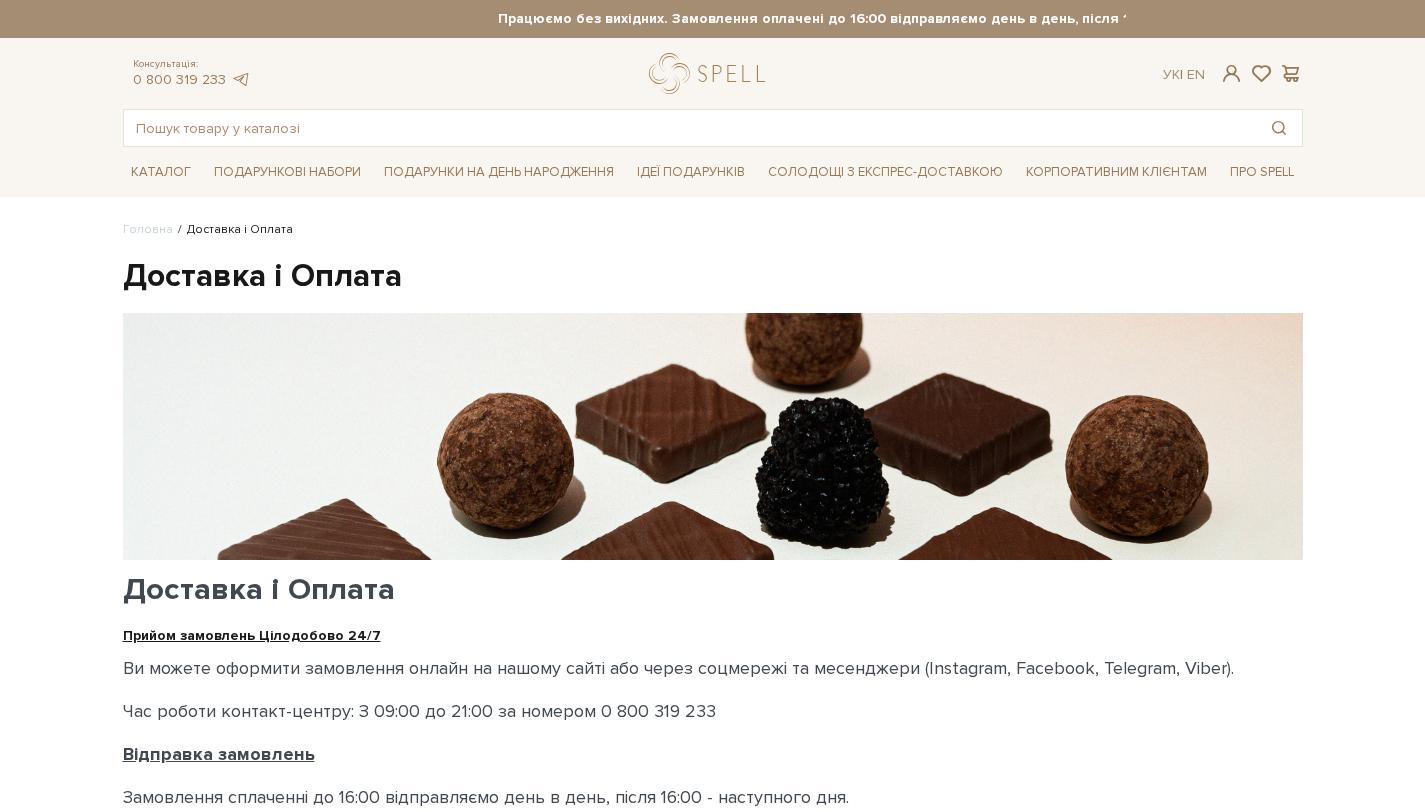 scroll, scrollTop: 0, scrollLeft: 0, axis: both 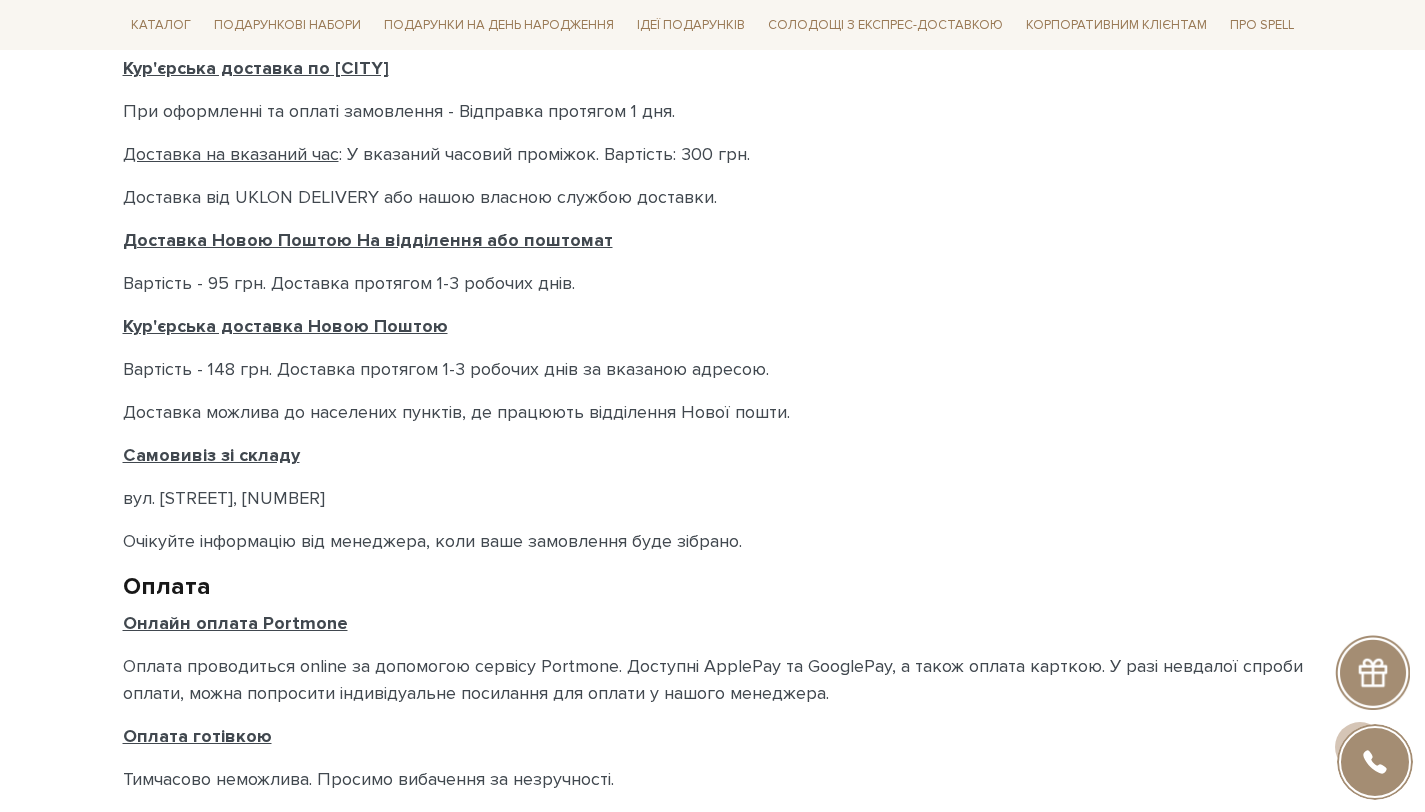 drag, startPoint x: 125, startPoint y: 500, endPoint x: 354, endPoint y: 501, distance: 229.00218 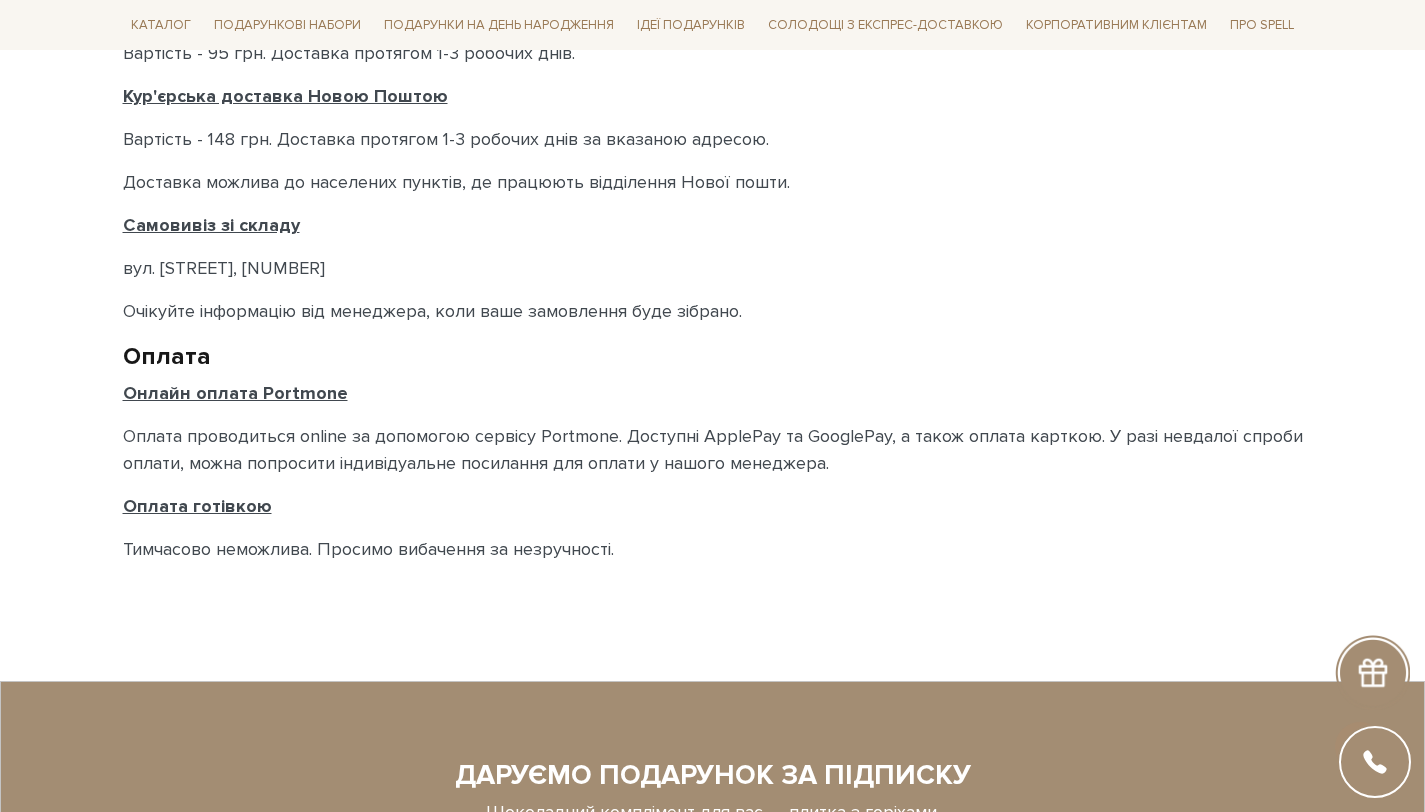 scroll, scrollTop: 1465, scrollLeft: 0, axis: vertical 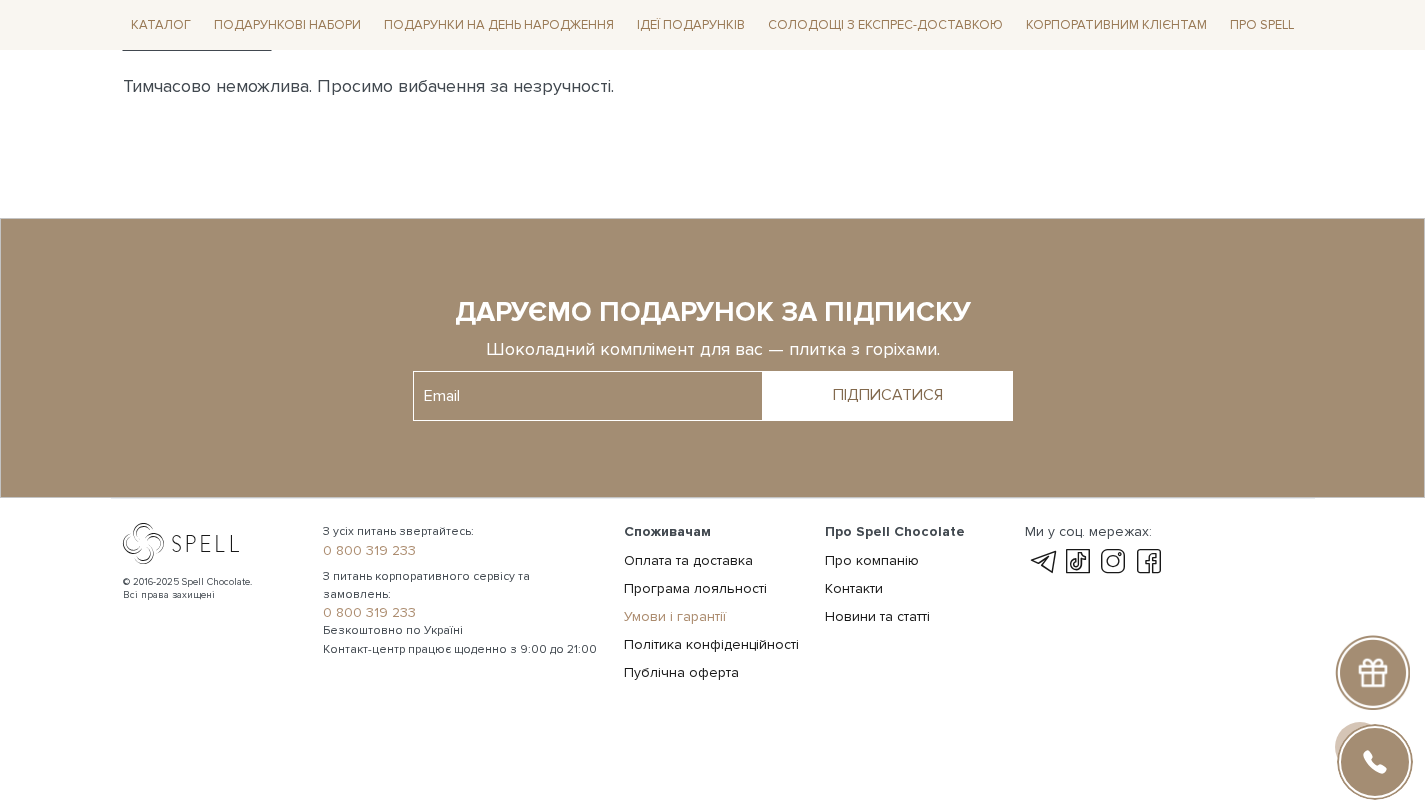 click on "Умови і гарантії" at bounding box center [675, 616] 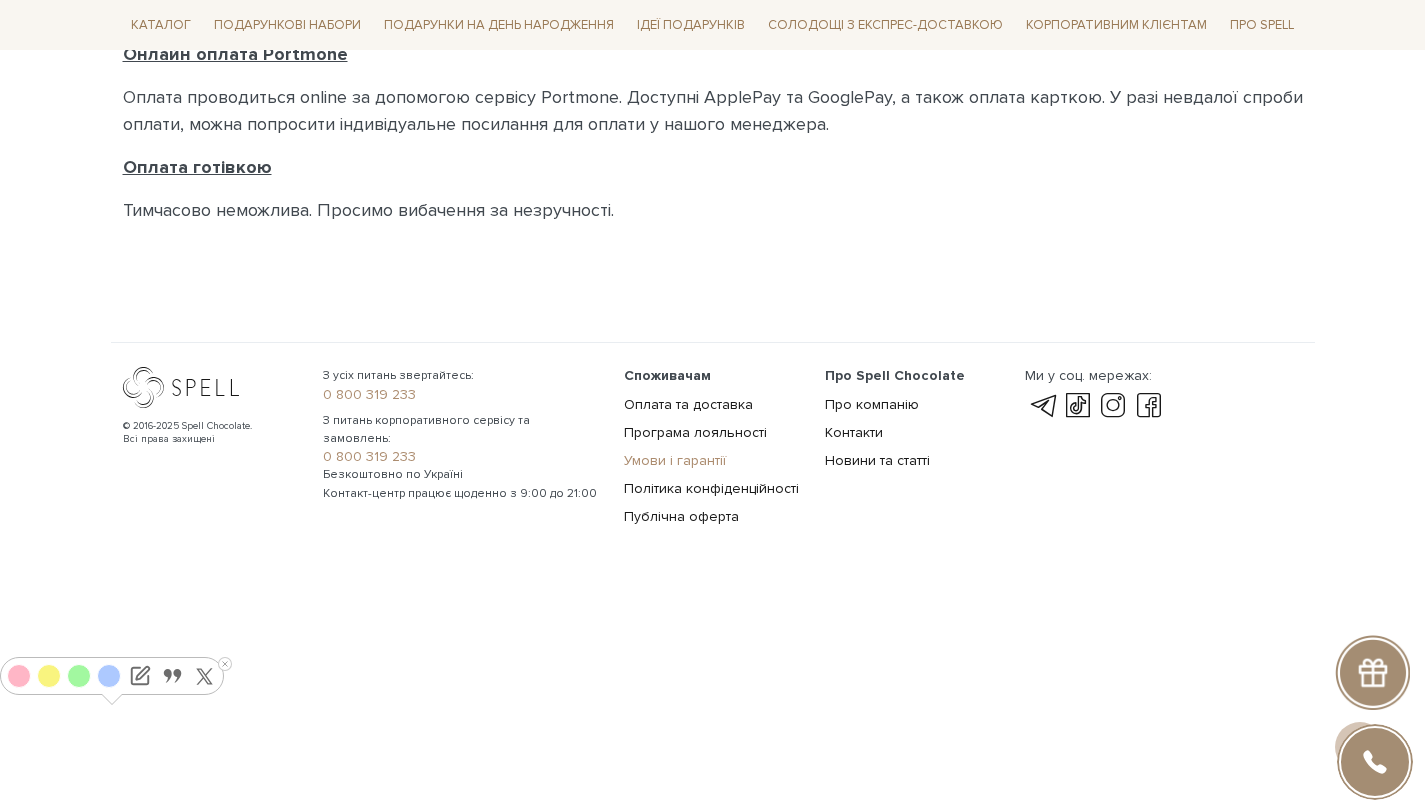 scroll, scrollTop: 1185, scrollLeft: 0, axis: vertical 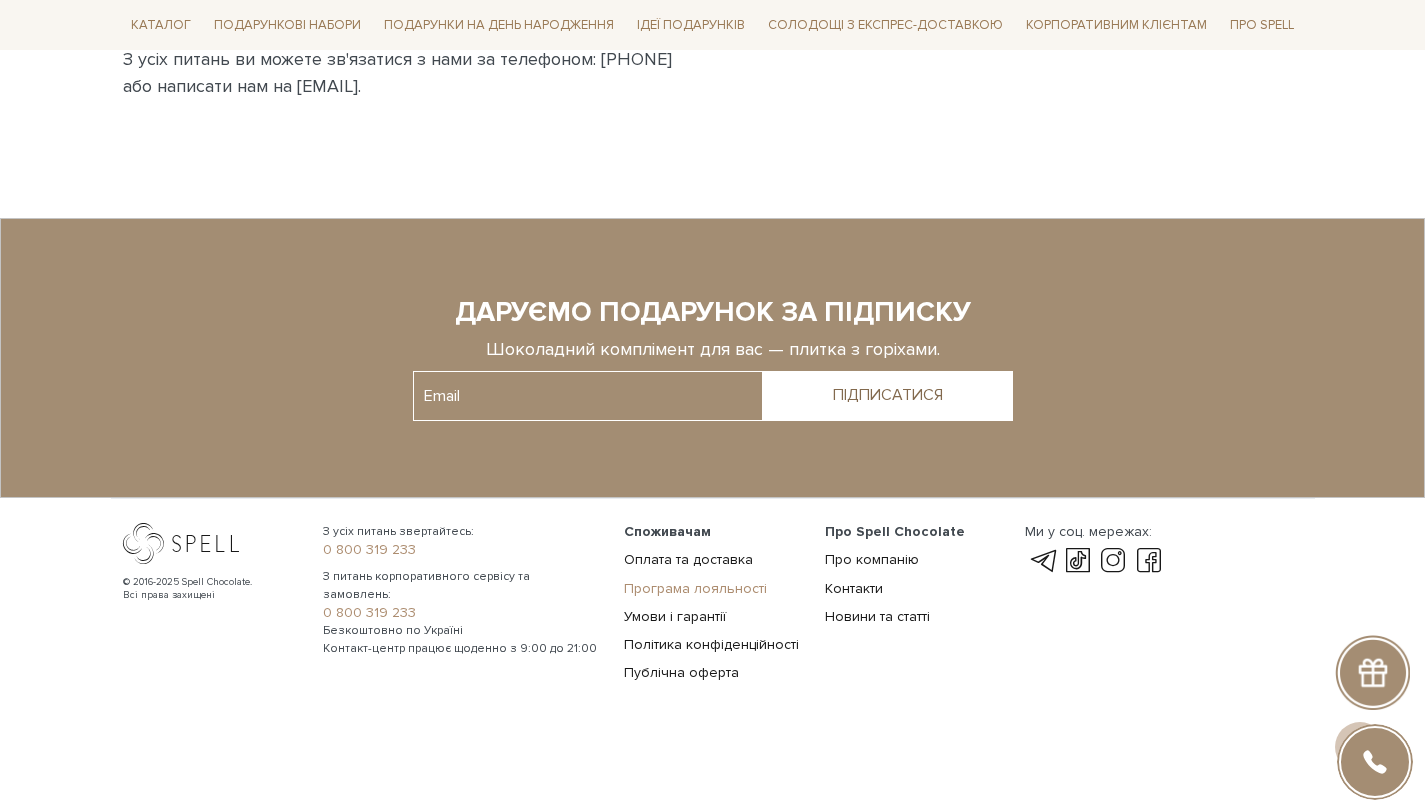 click on "Програма лояльності" at bounding box center [695, 588] 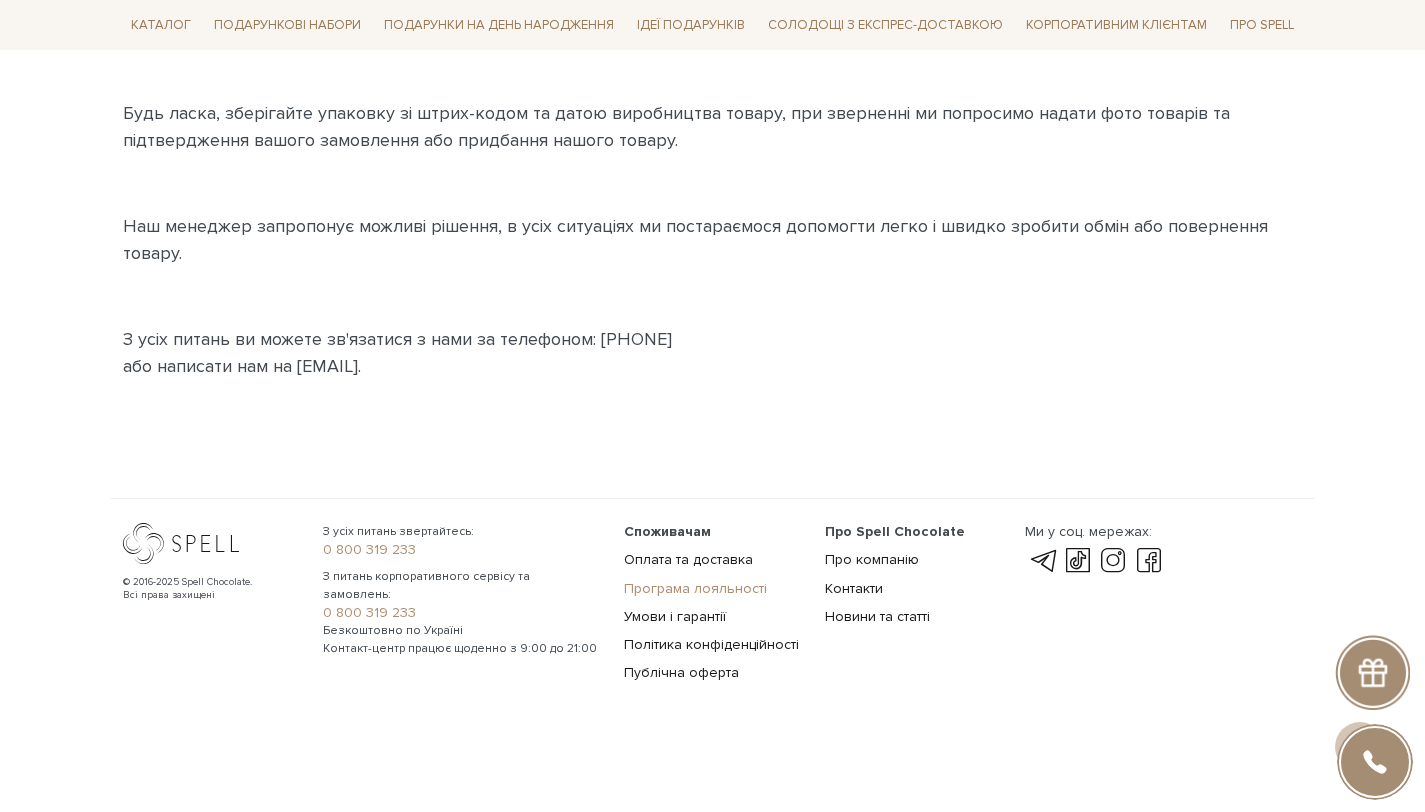 scroll, scrollTop: 980, scrollLeft: 0, axis: vertical 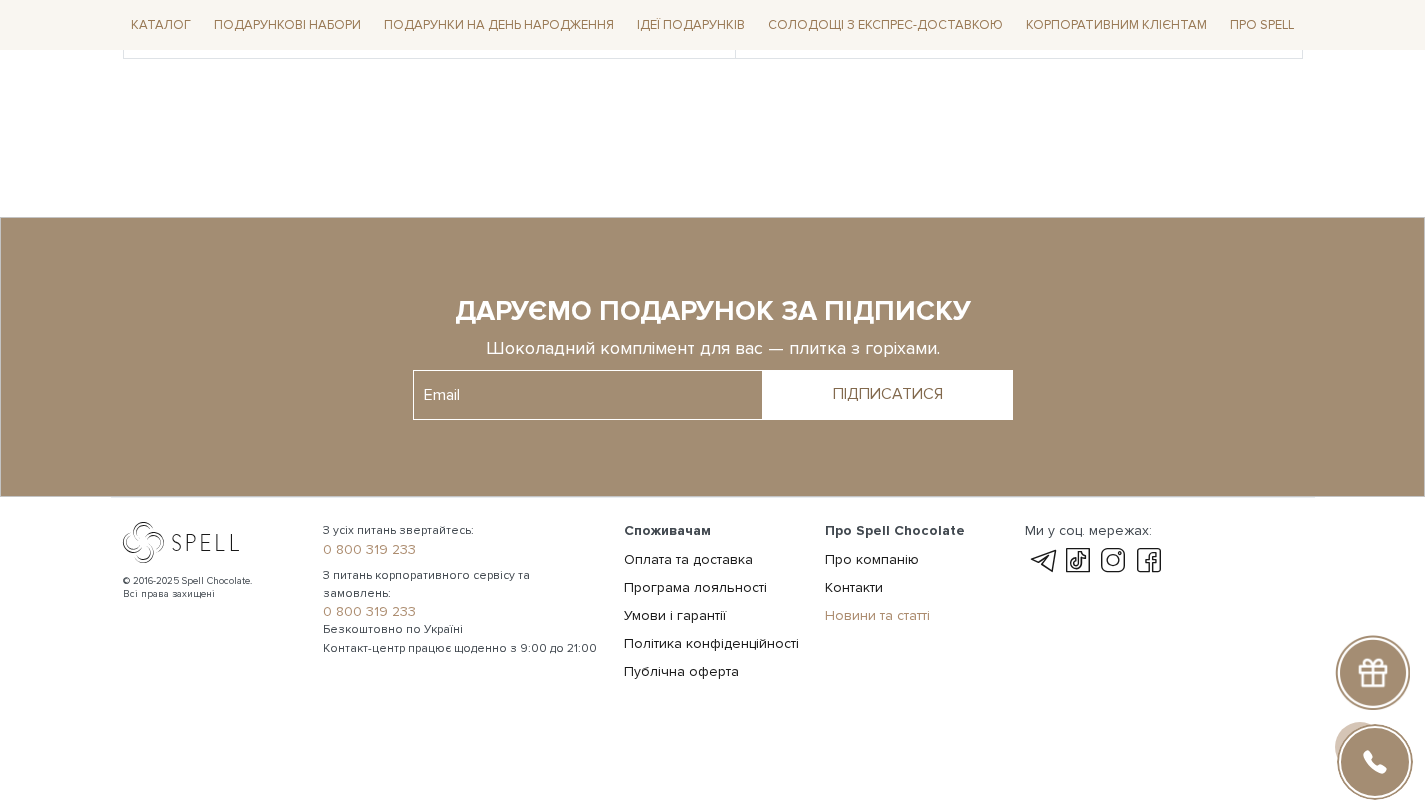 click on "Новини та статті" at bounding box center (877, 615) 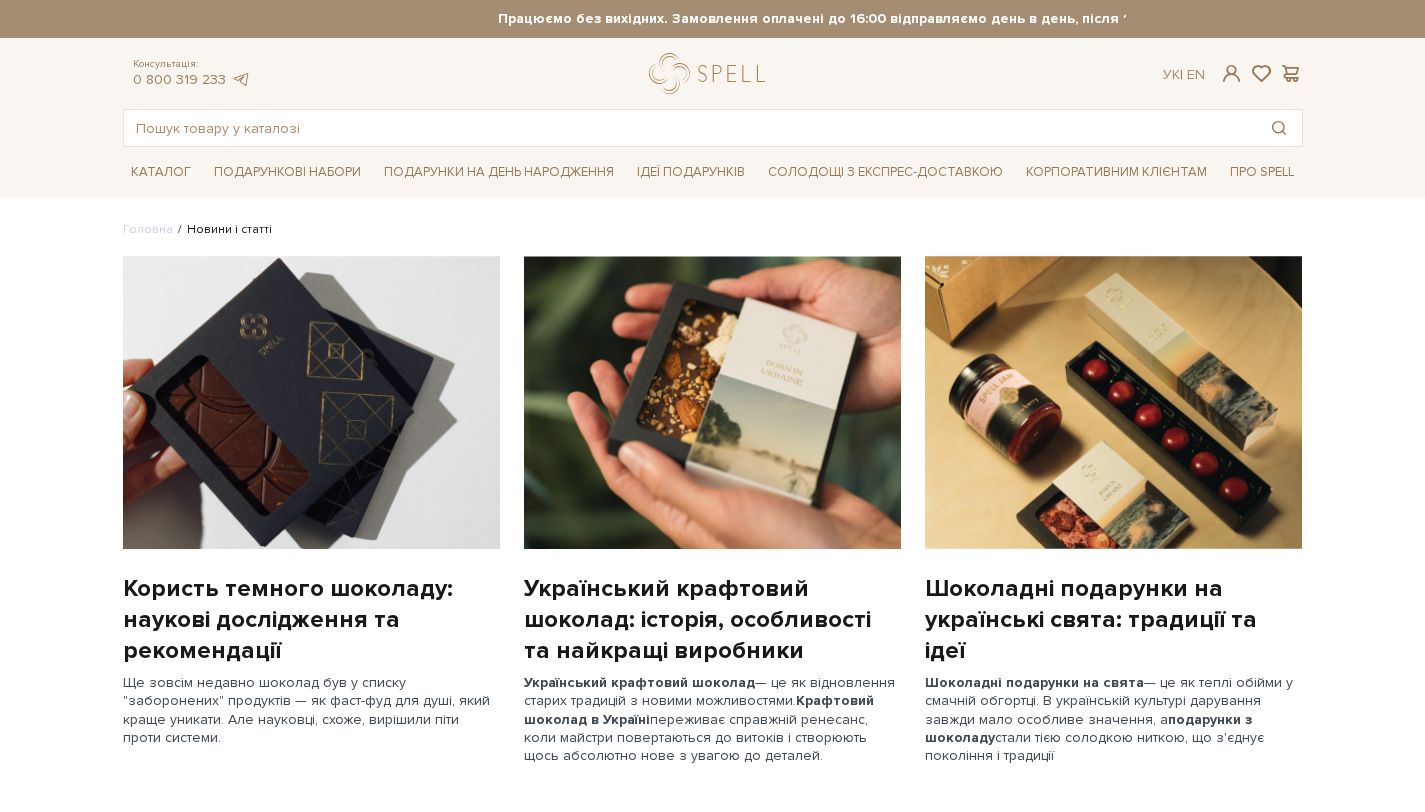 scroll, scrollTop: 0, scrollLeft: 0, axis: both 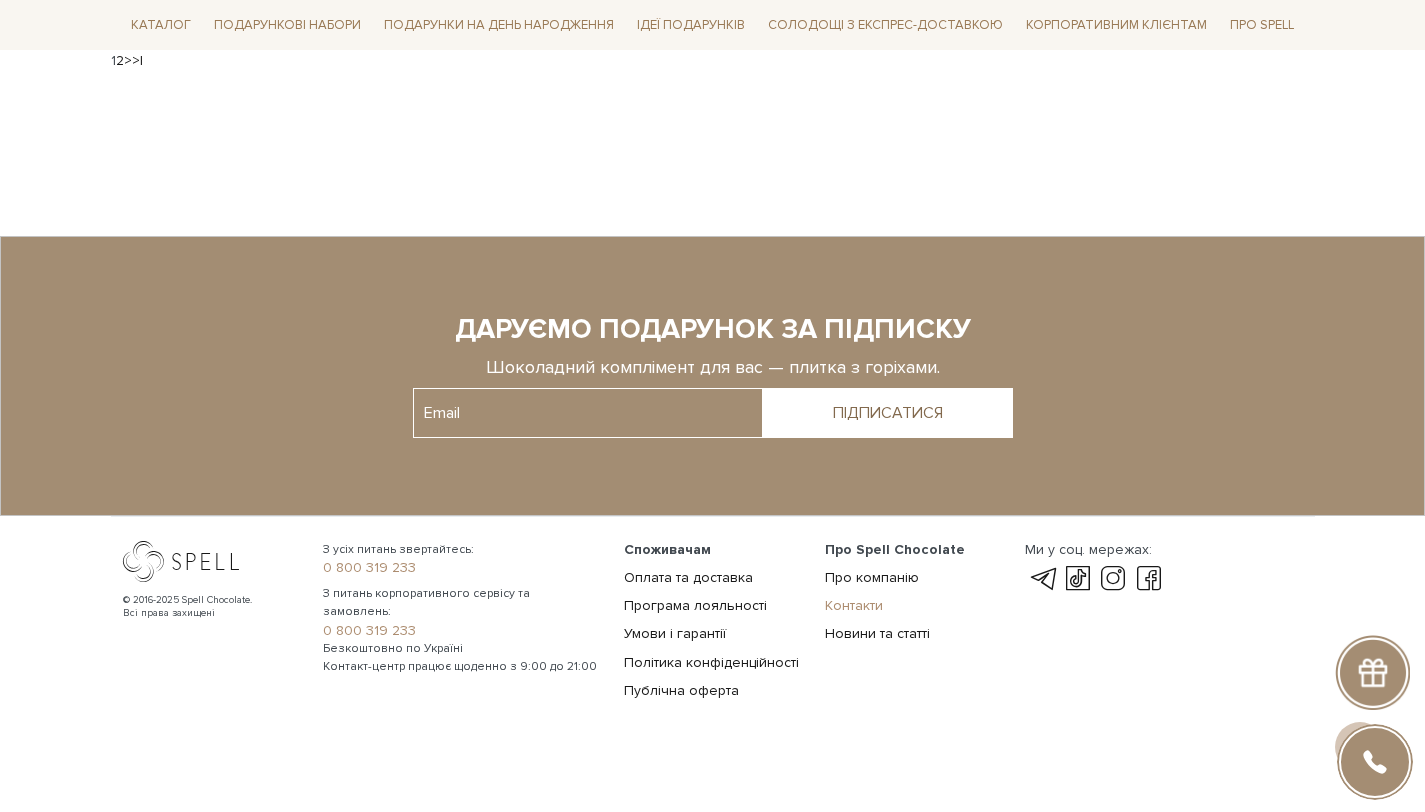 click on "Контакти" at bounding box center (854, 605) 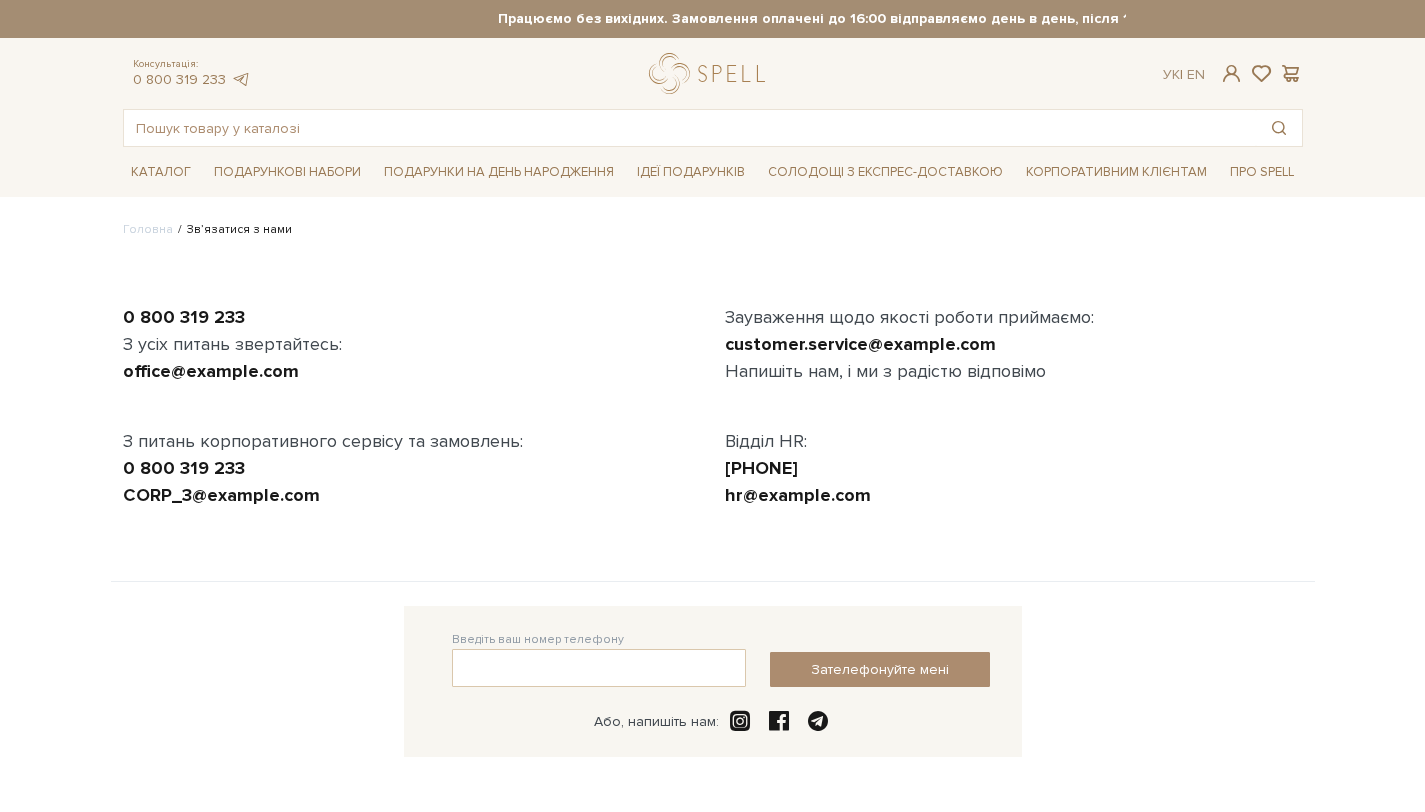 scroll, scrollTop: 0, scrollLeft: 0, axis: both 